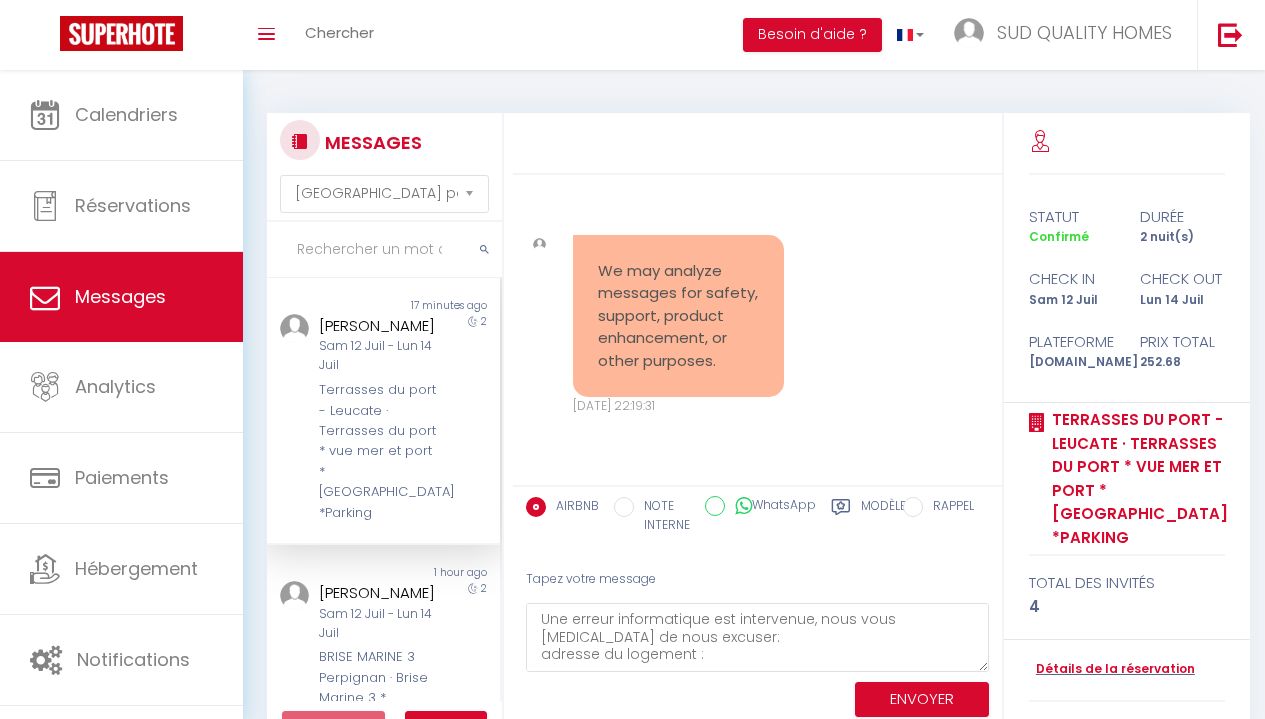 select on "message" 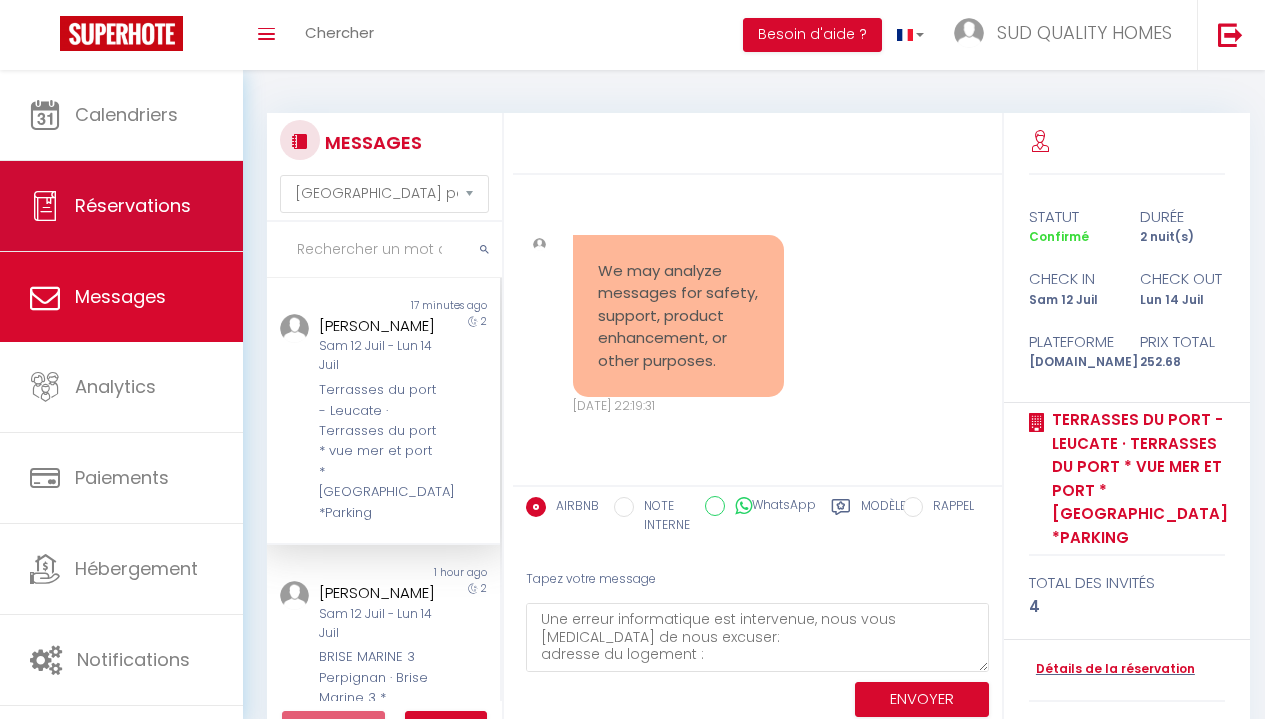 scroll, scrollTop: 0, scrollLeft: 0, axis: both 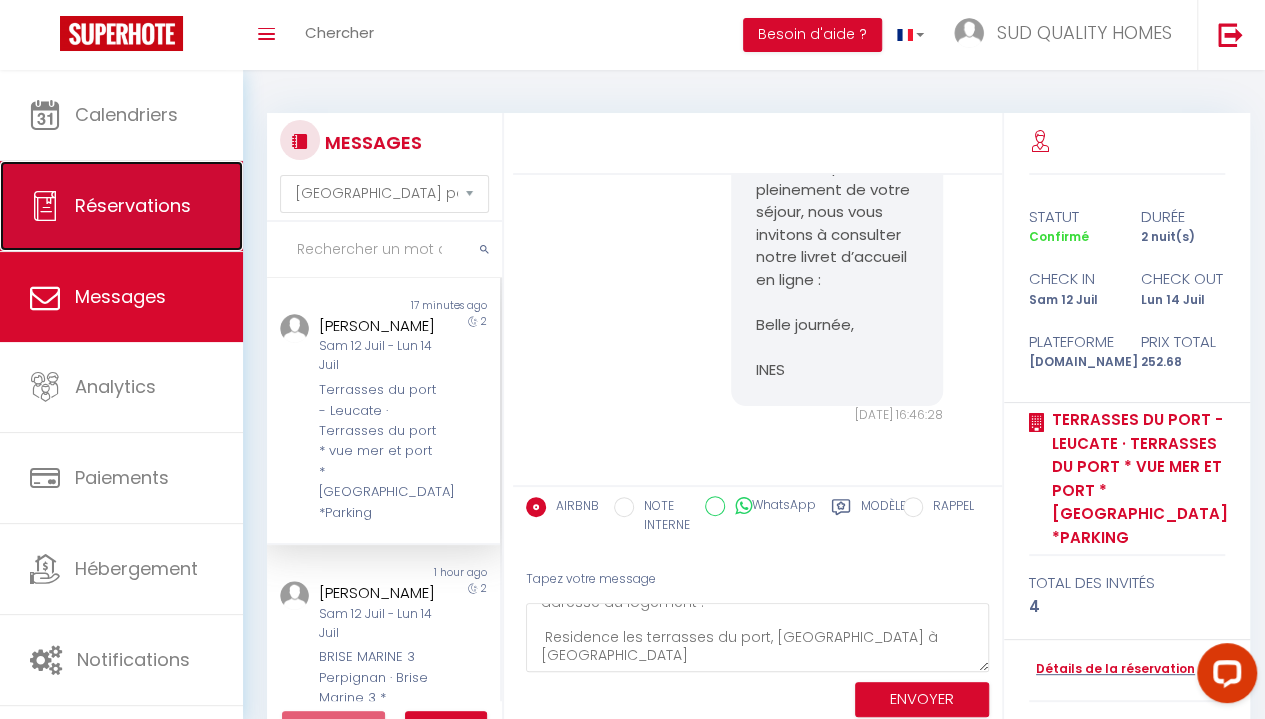 click on "Réservations" at bounding box center (133, 205) 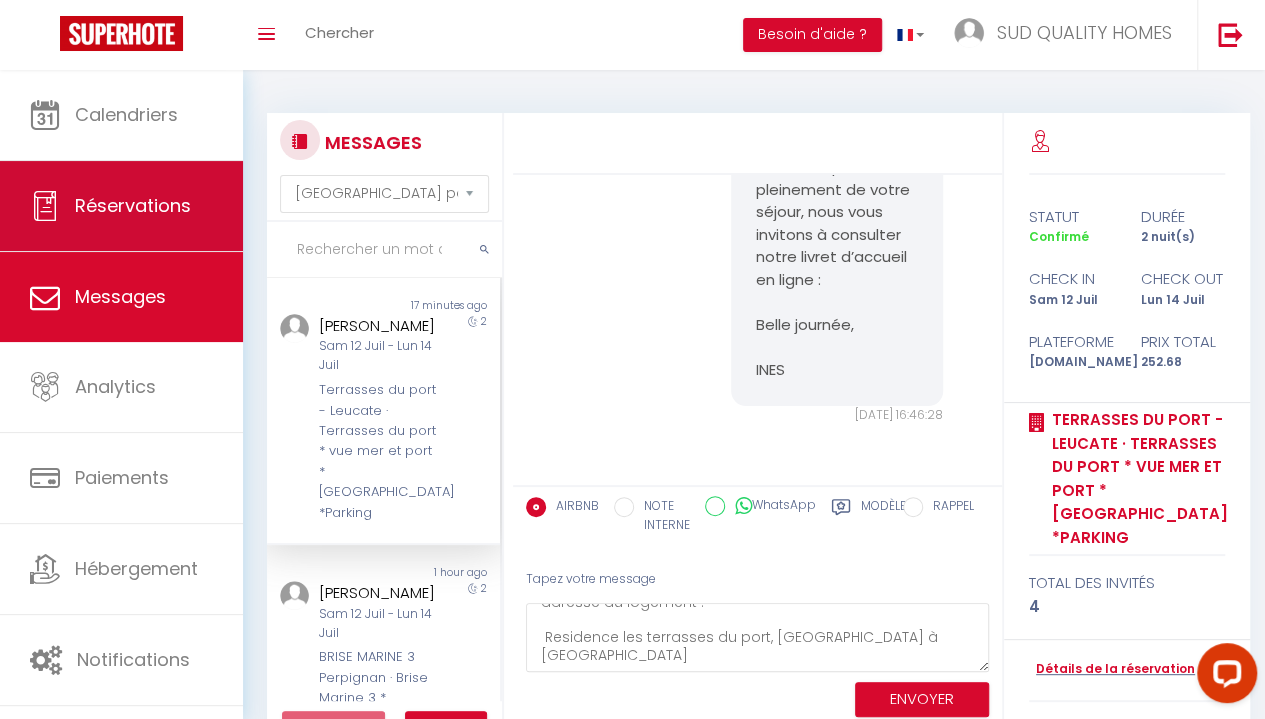 select on "not_cancelled" 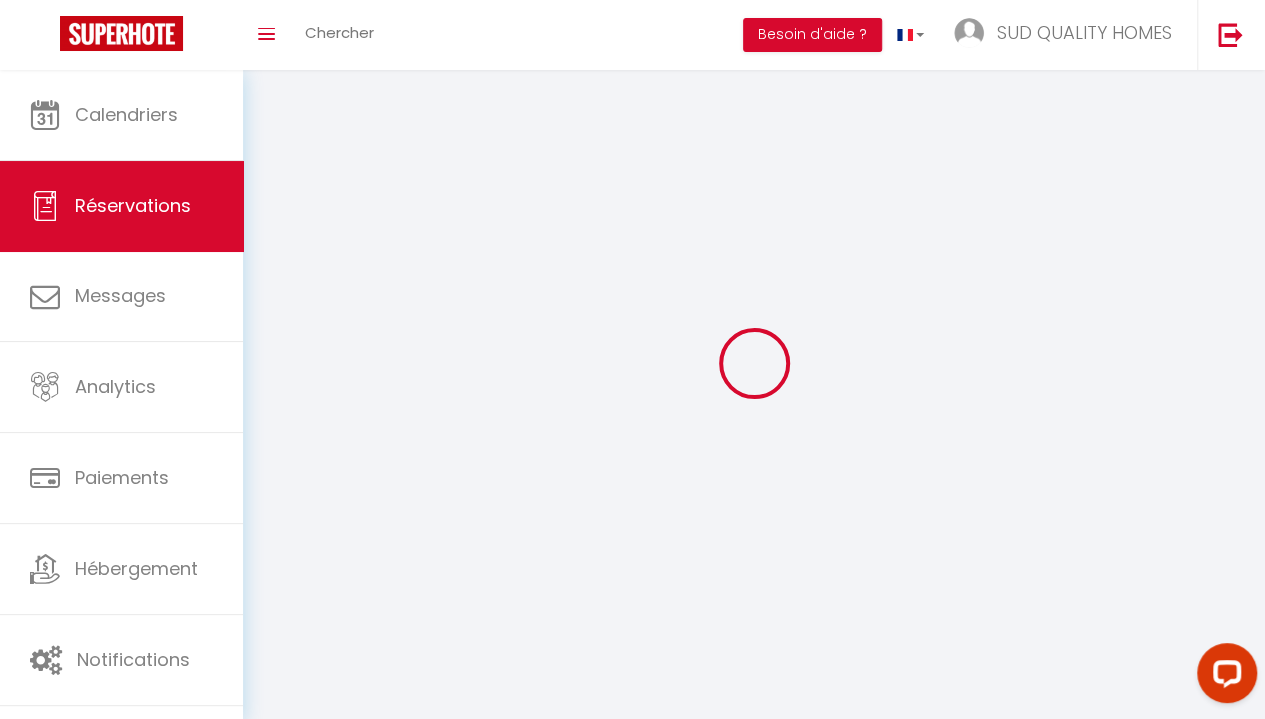 select 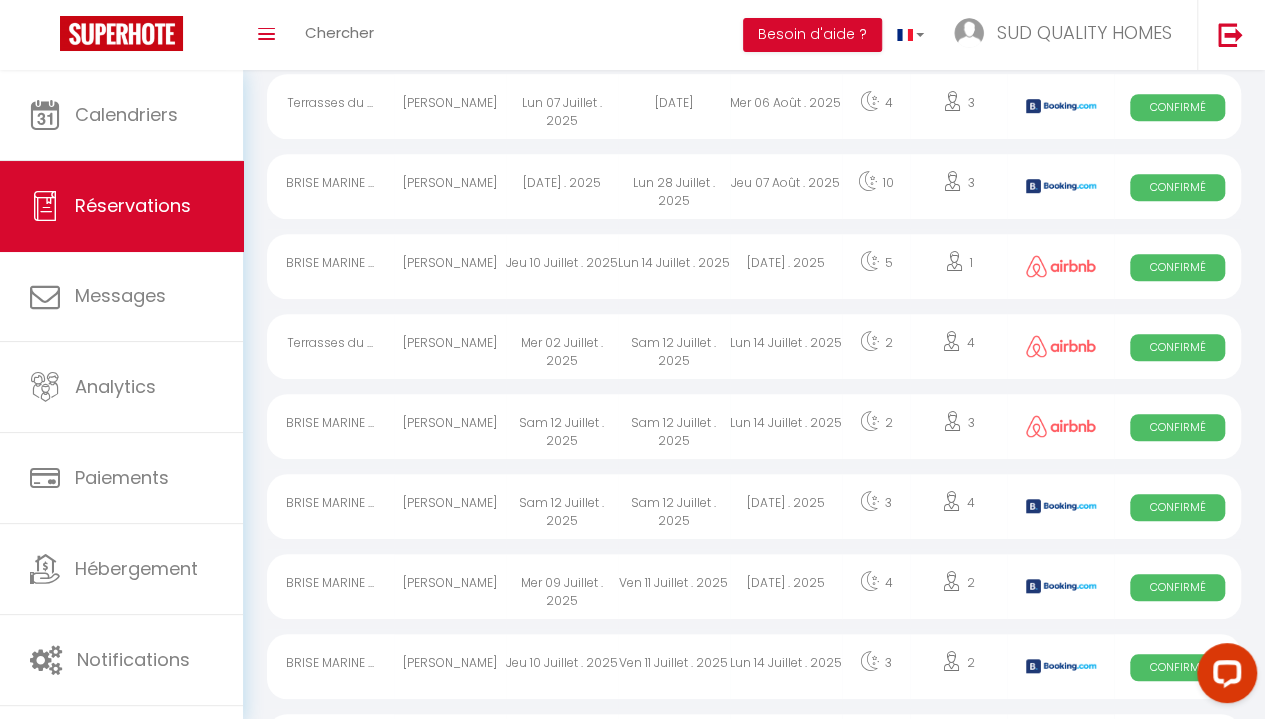 scroll, scrollTop: 612, scrollLeft: 0, axis: vertical 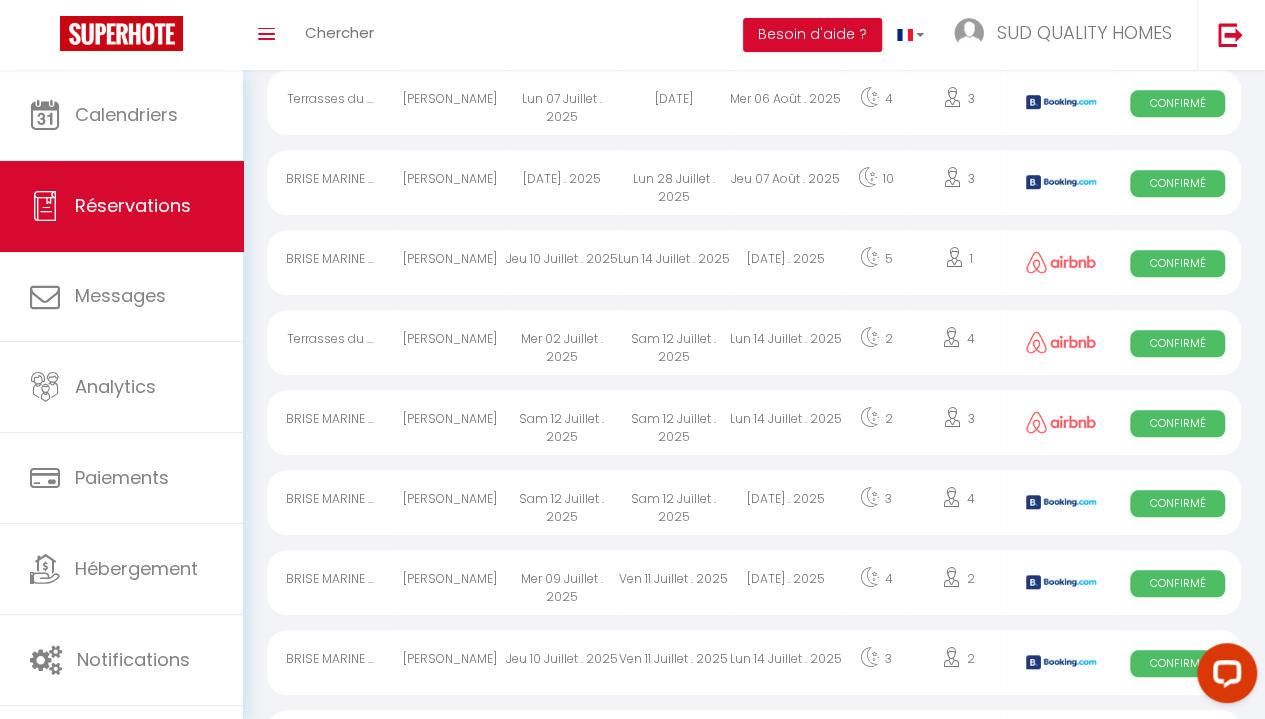 click on "Sam 12 Juillet . 2025" at bounding box center (562, 502) 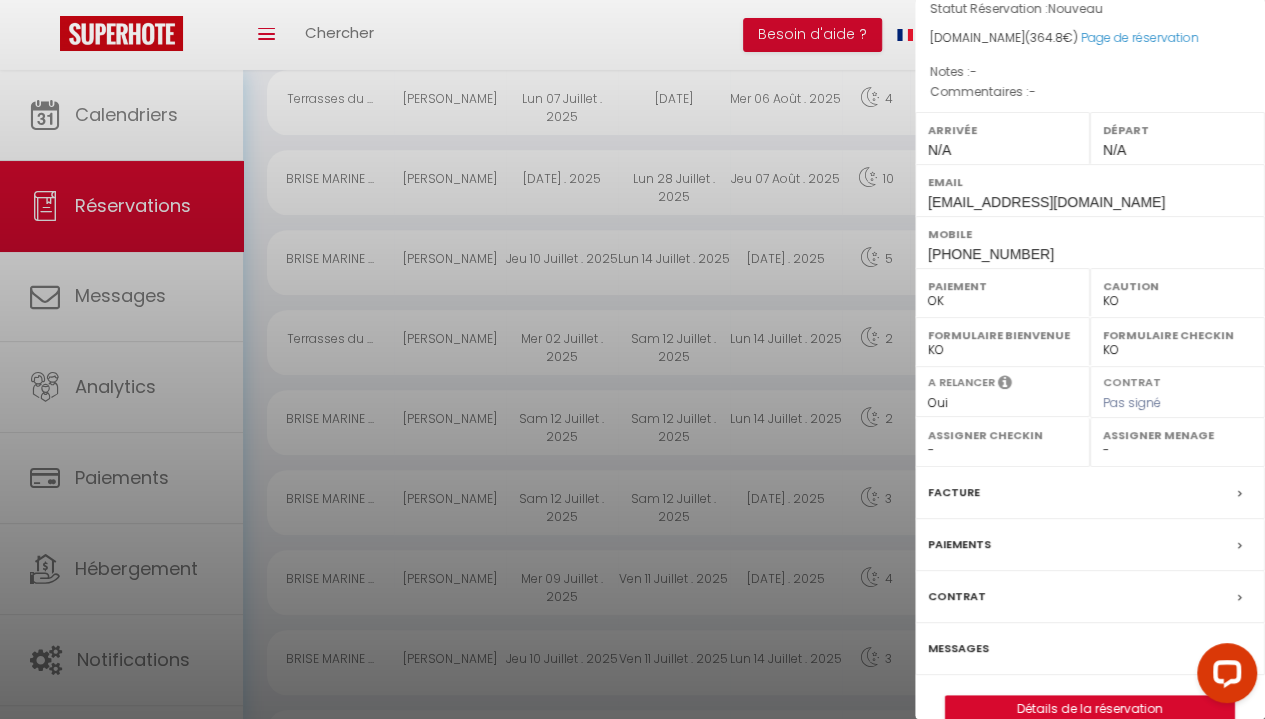 scroll, scrollTop: 258, scrollLeft: 0, axis: vertical 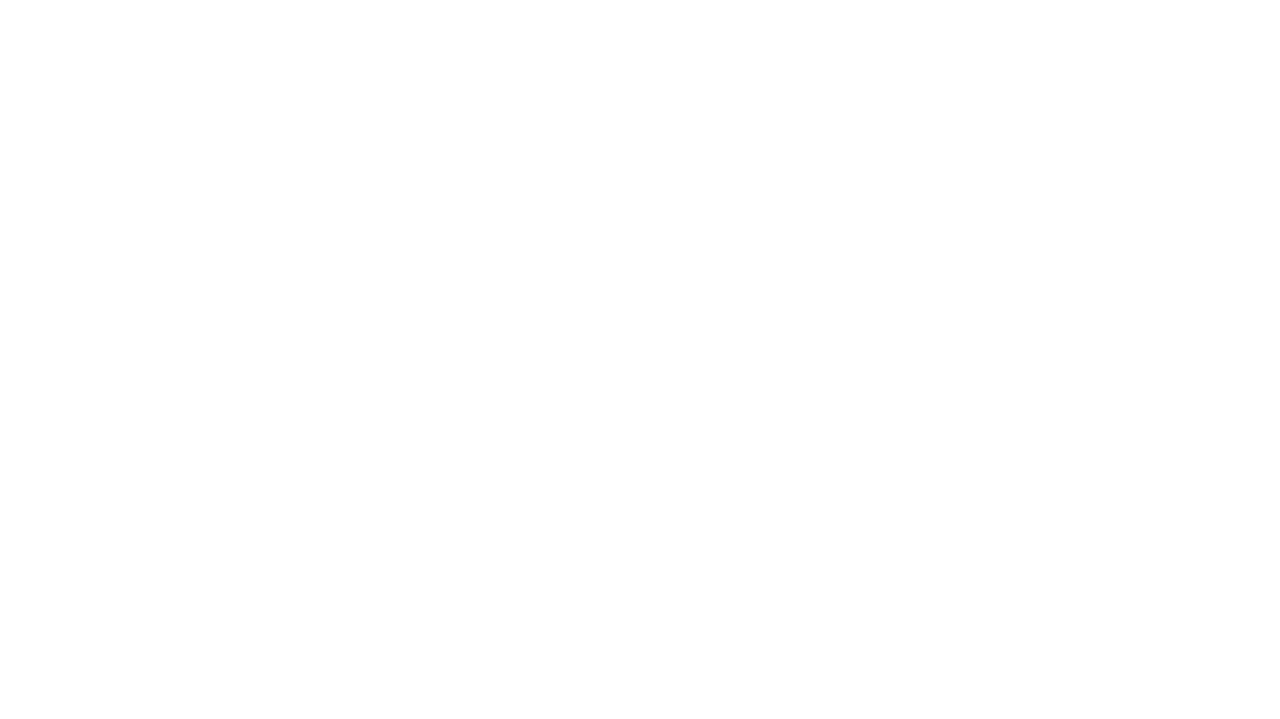 select on "not_cancelled" 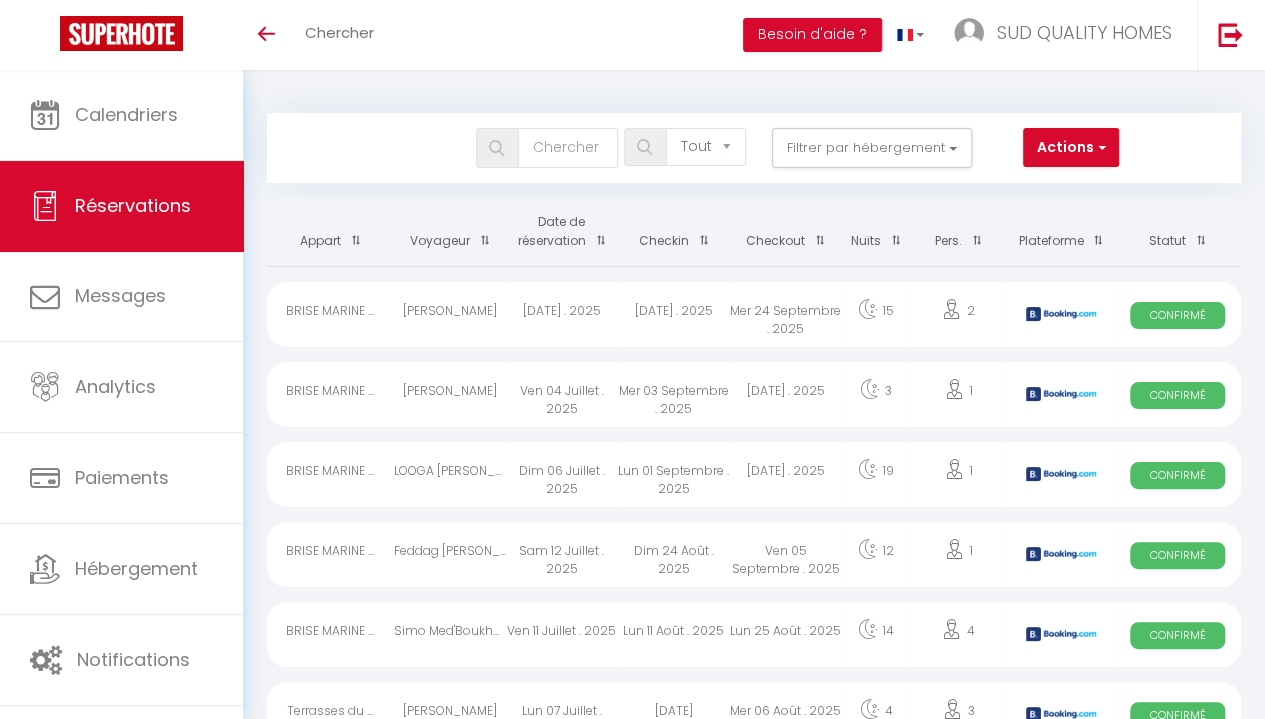 scroll, scrollTop: 1132, scrollLeft: 0, axis: vertical 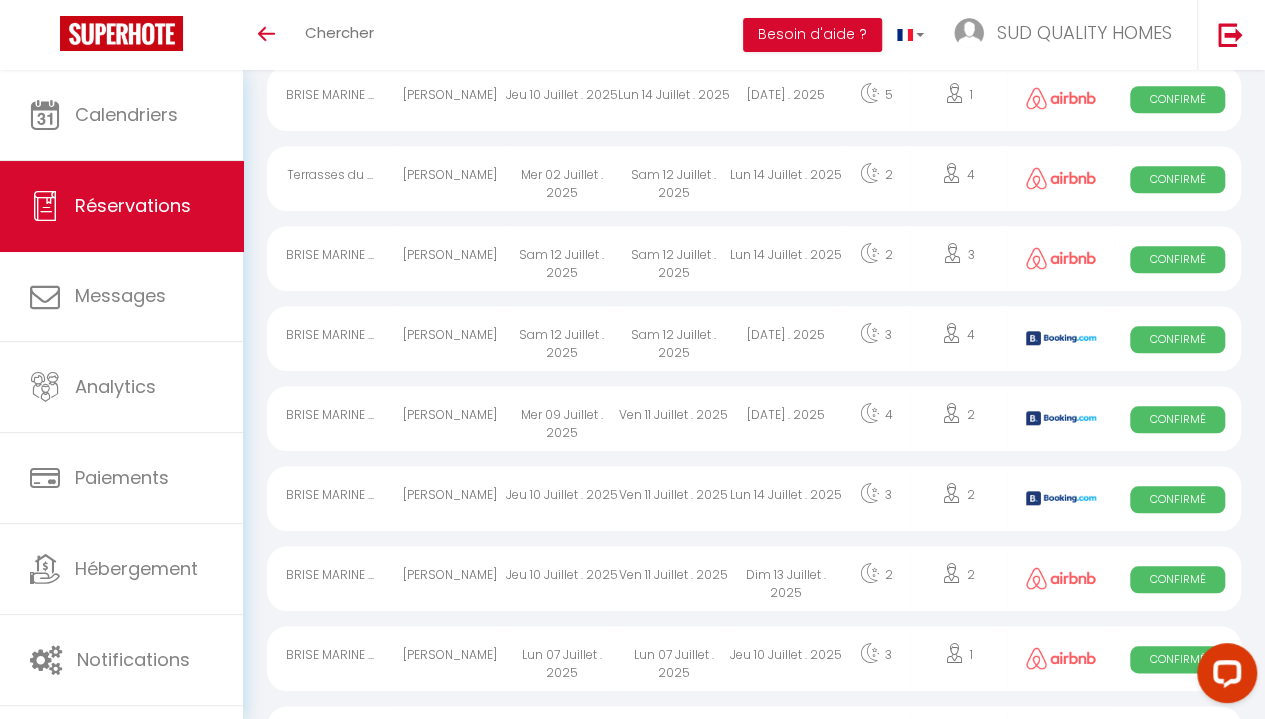 click on "Sam 12 Juillet . 2025" at bounding box center [674, 338] 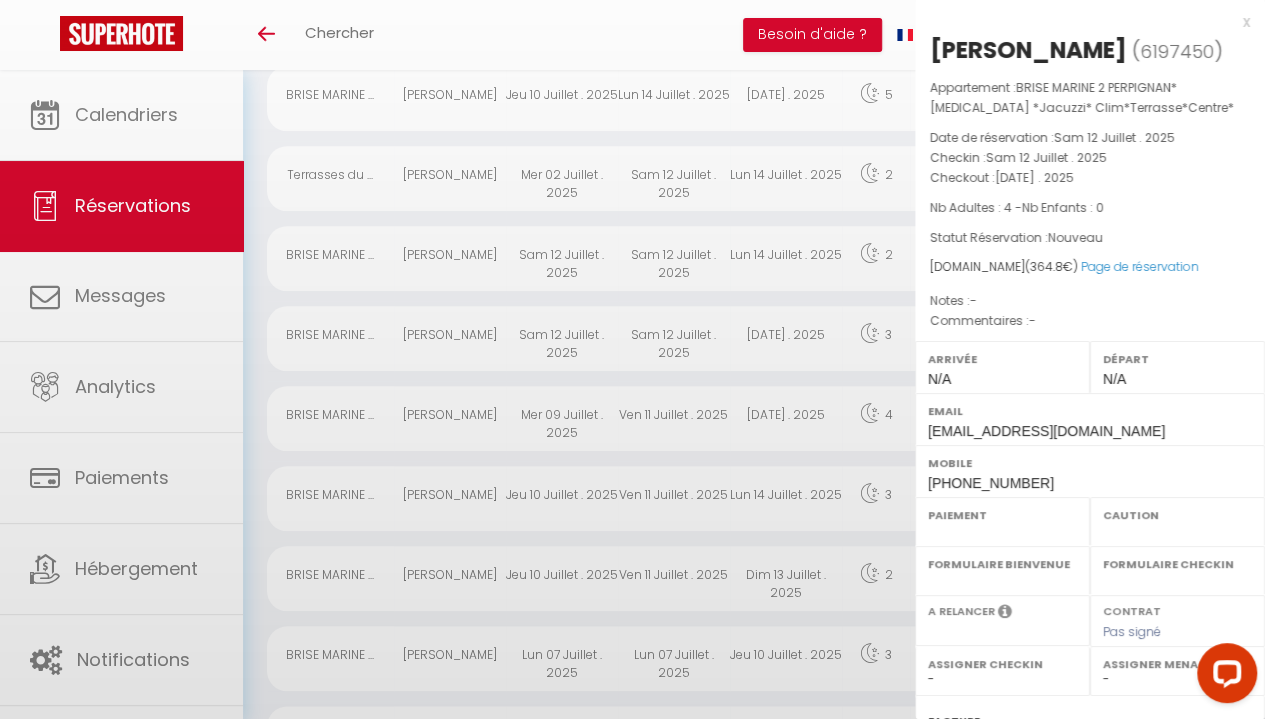 select on "OK" 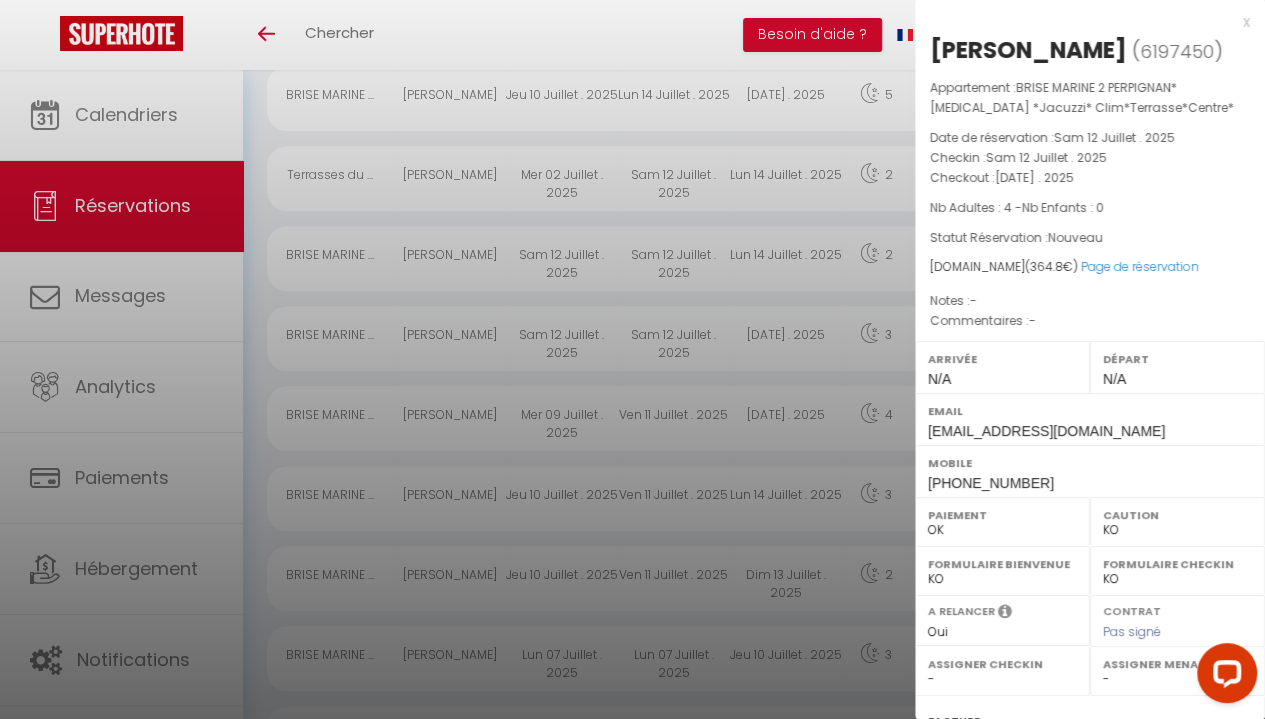 click on "OK   KO" at bounding box center (1177, 530) 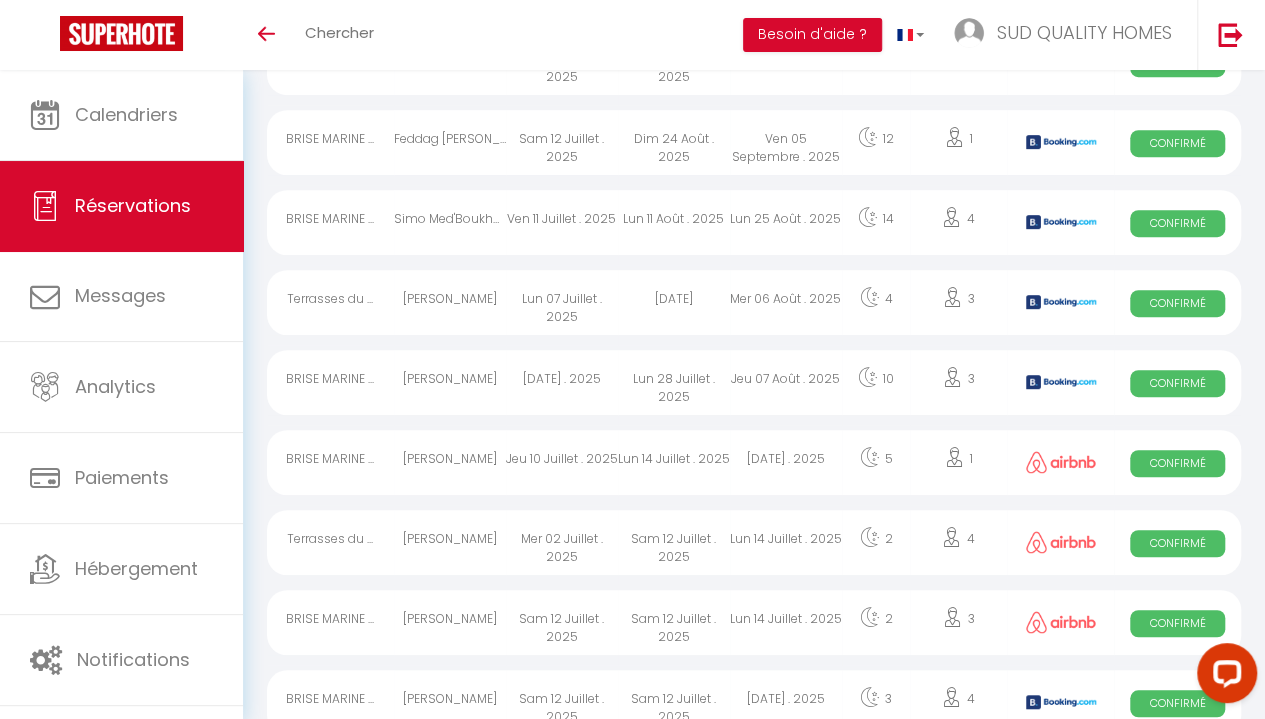 scroll, scrollTop: 0, scrollLeft: 0, axis: both 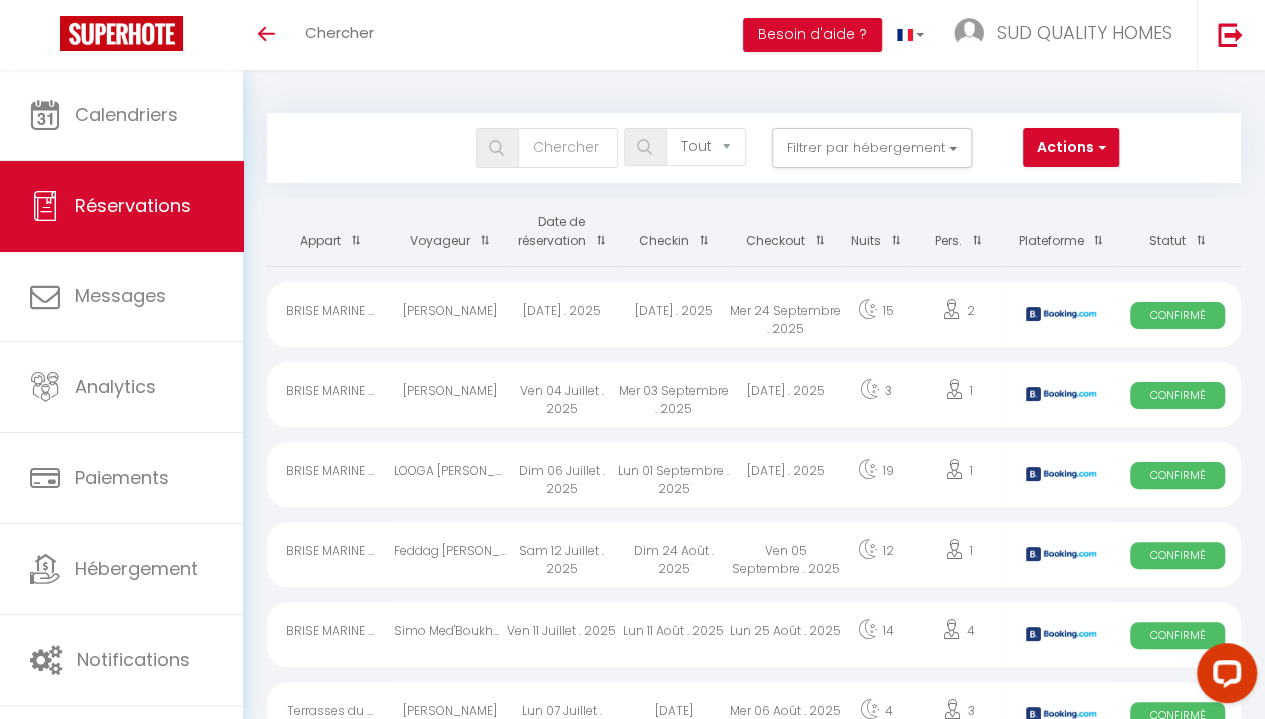 click on "Réservations" at bounding box center [133, 205] 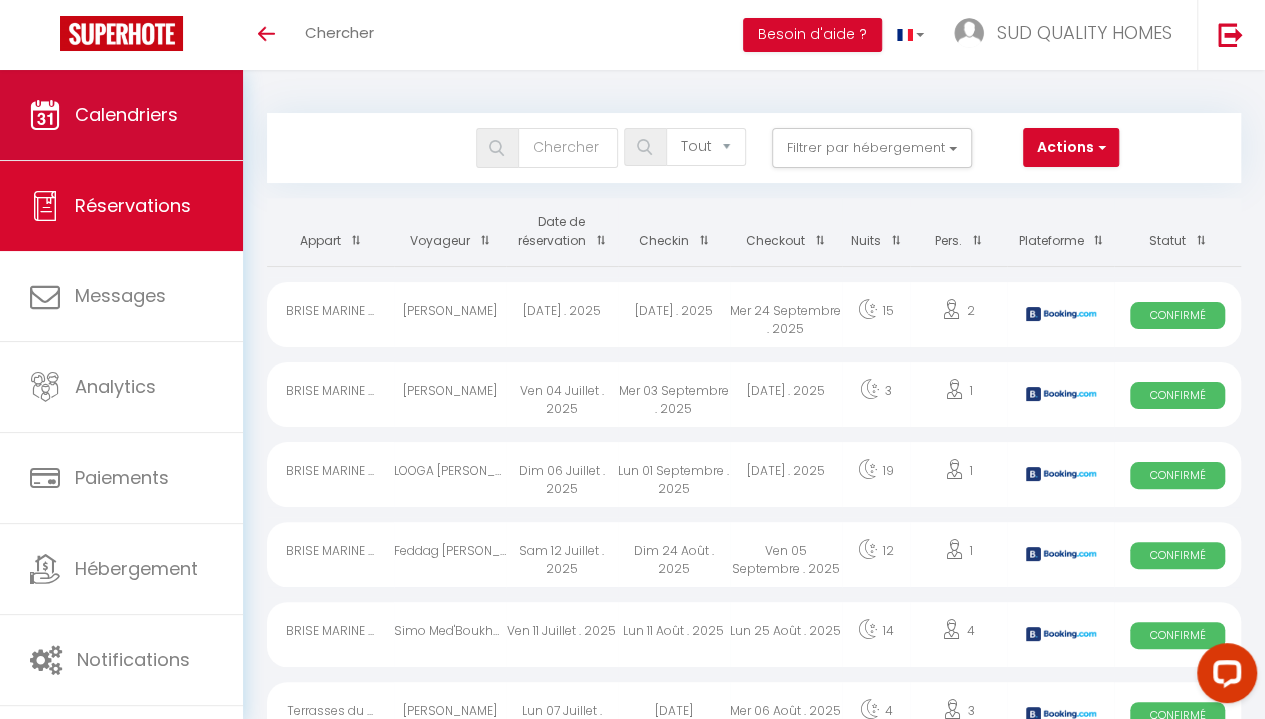 click on "Calendriers" at bounding box center [121, 115] 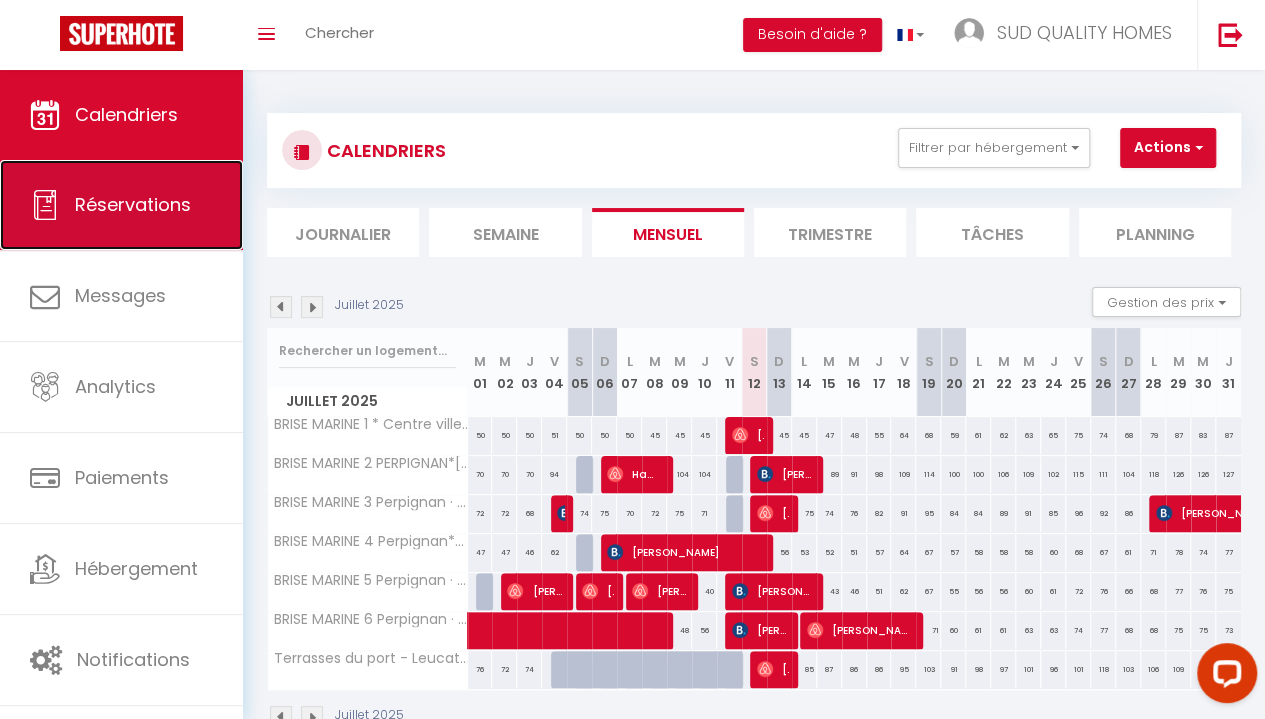 click on "Réservations" at bounding box center [133, 204] 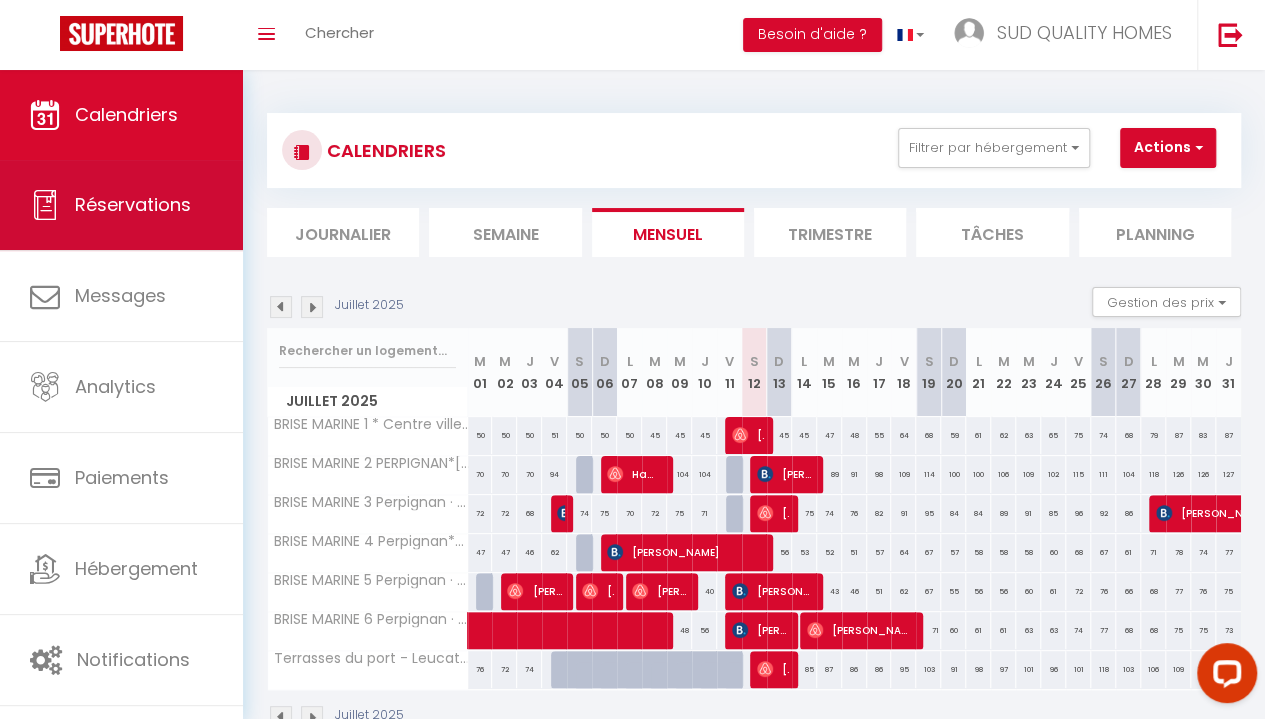 select on "not_cancelled" 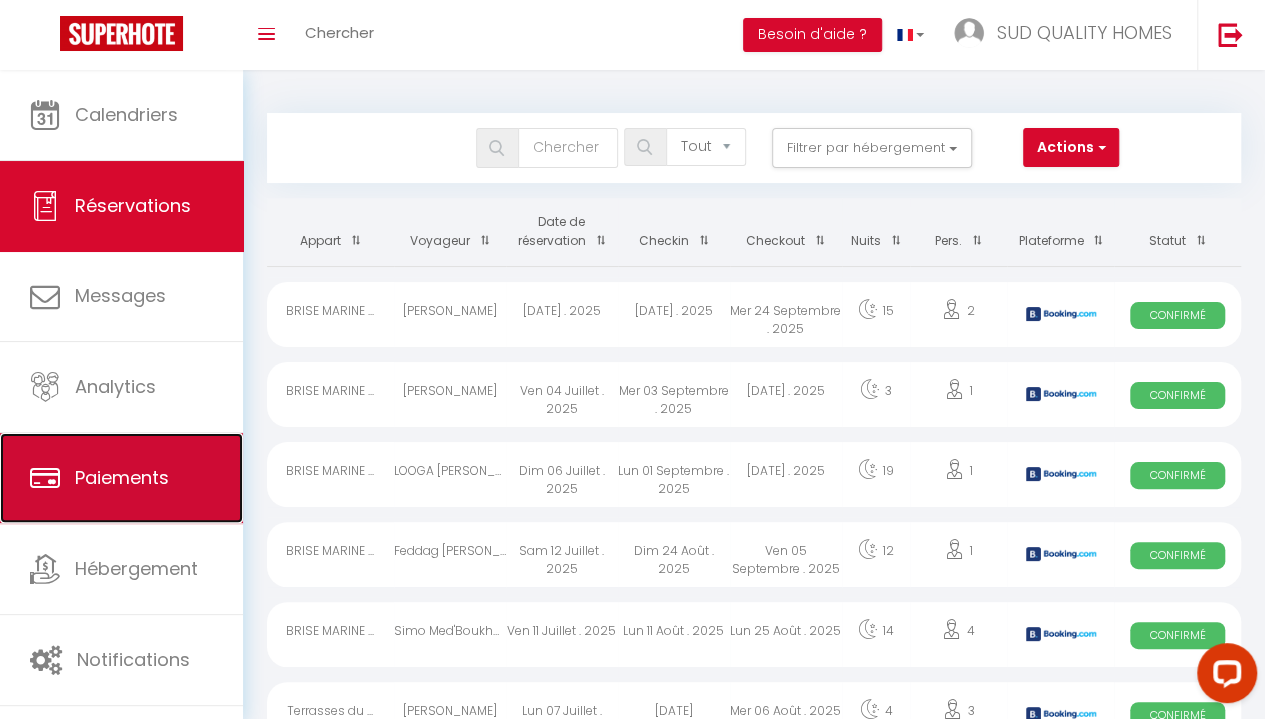 click on "Paiements" at bounding box center [122, 477] 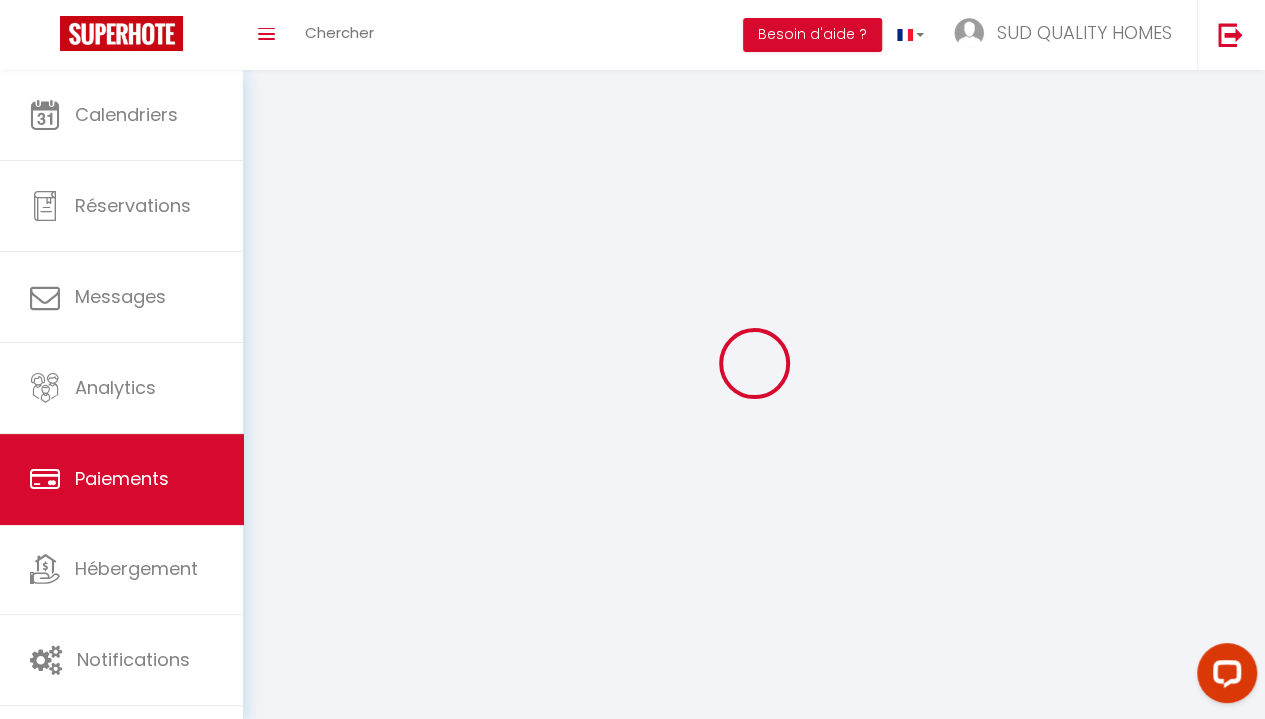 select on "2" 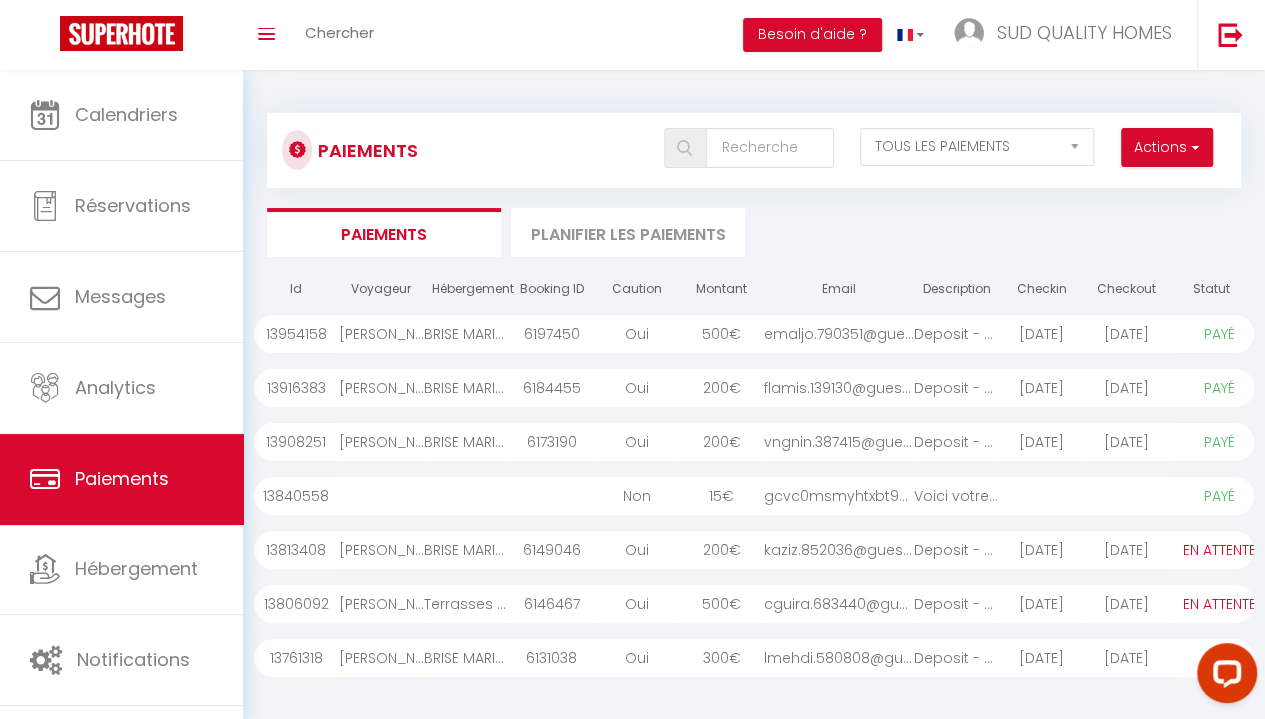 click on "Deposit - 6197450 - ..." at bounding box center [956, 334] 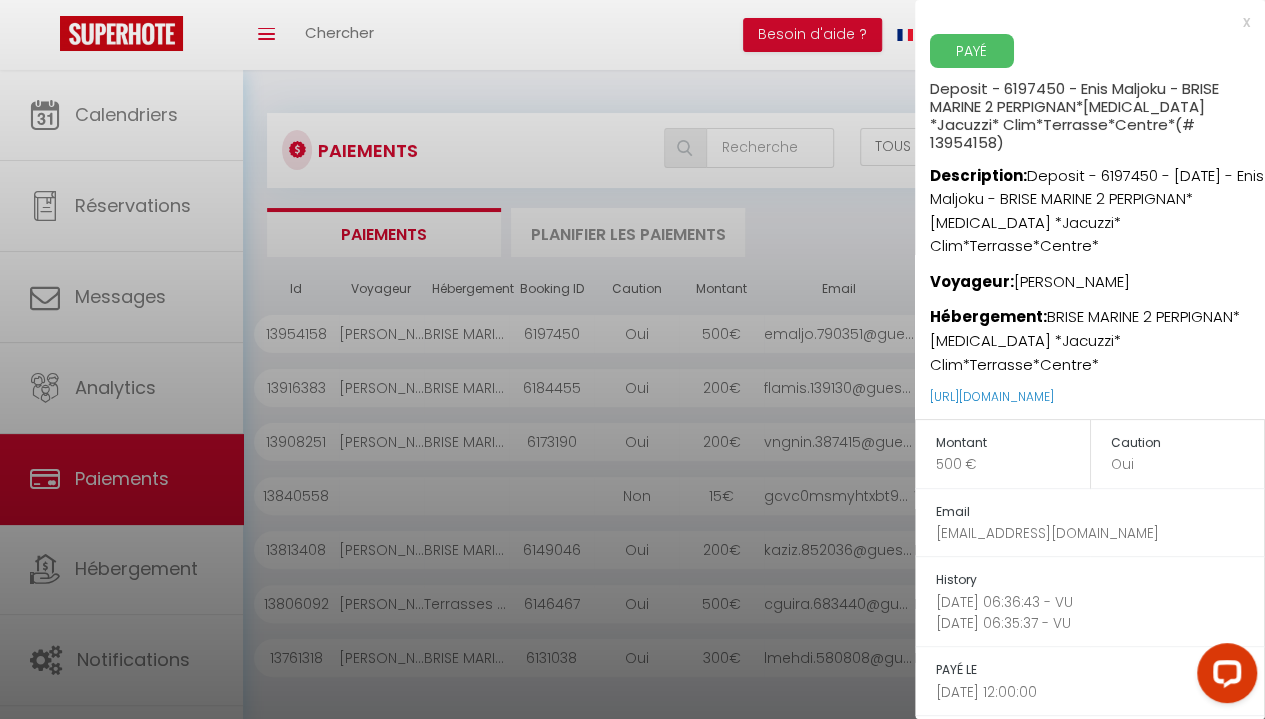 click at bounding box center [632, 359] 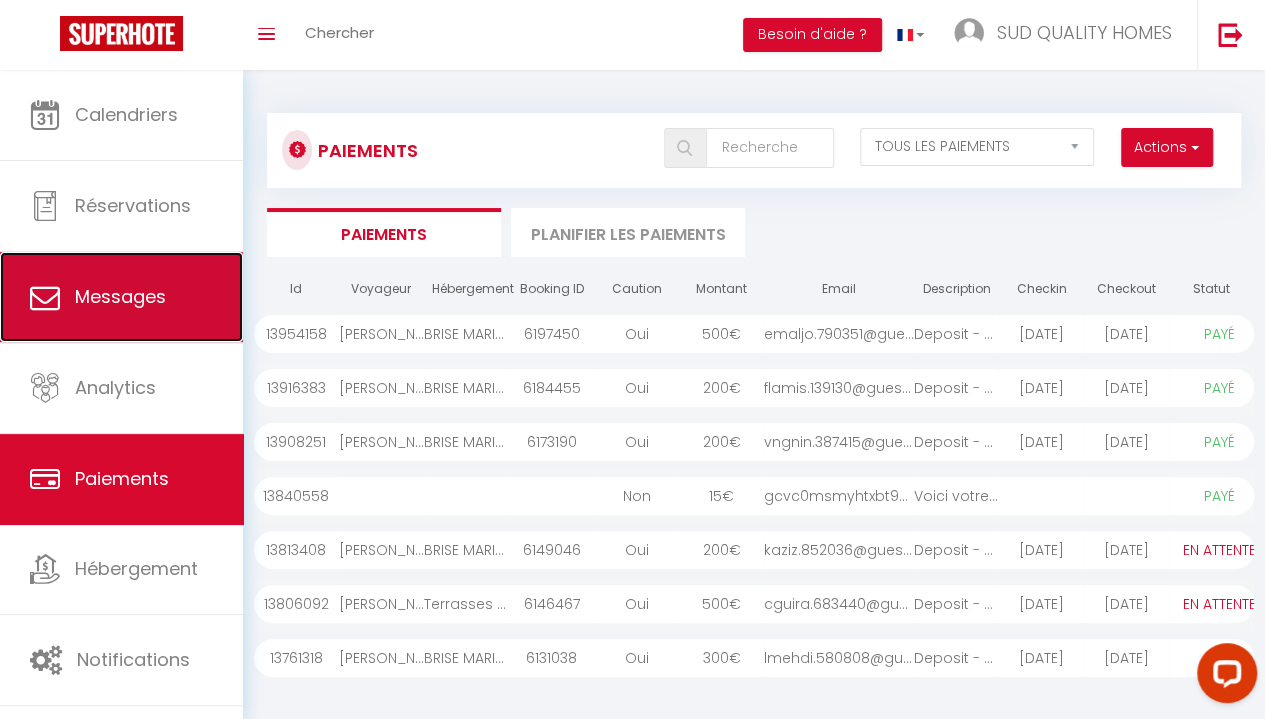 click on "Messages" at bounding box center (120, 296) 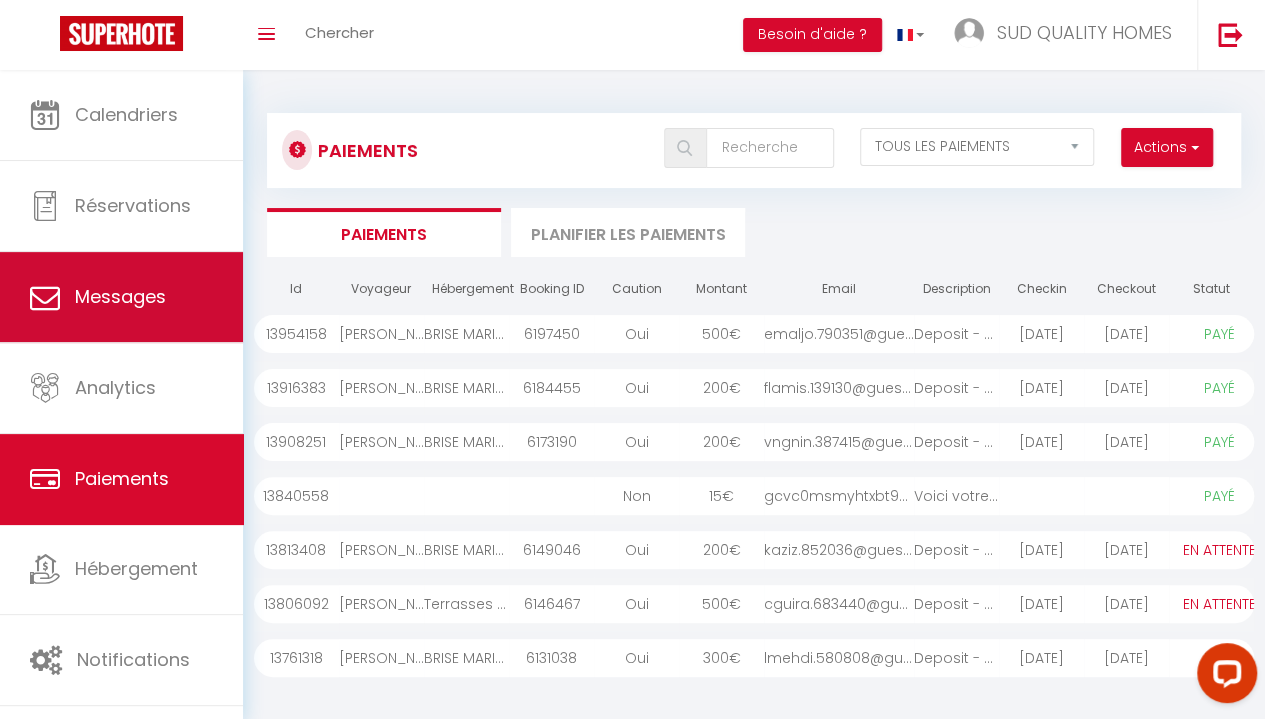 select on "message" 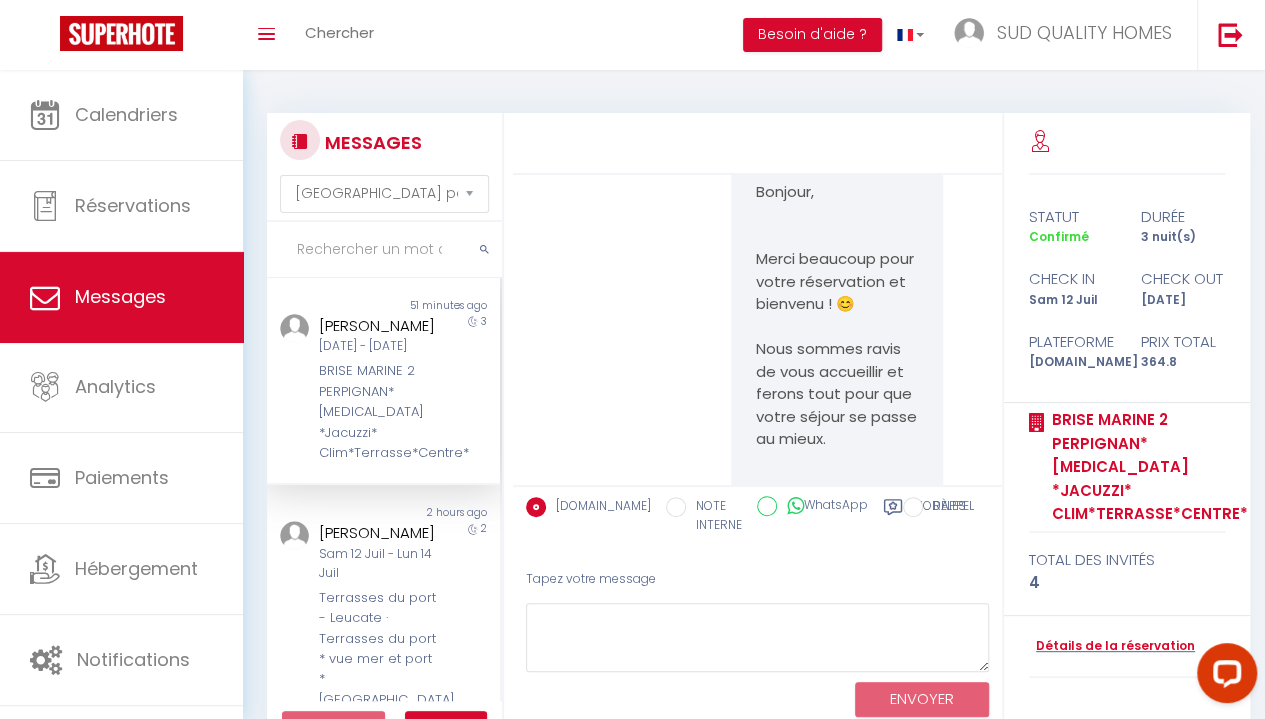 scroll, scrollTop: 1179, scrollLeft: 0, axis: vertical 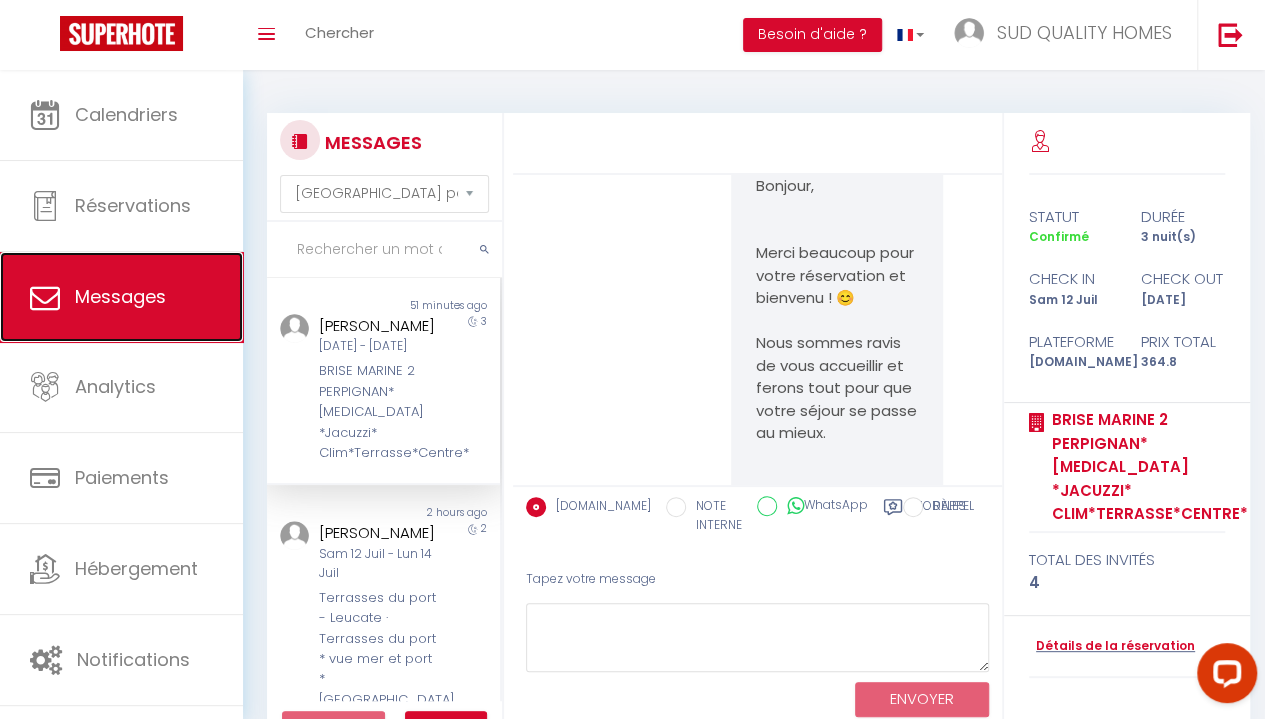 click on "Messages" at bounding box center (120, 296) 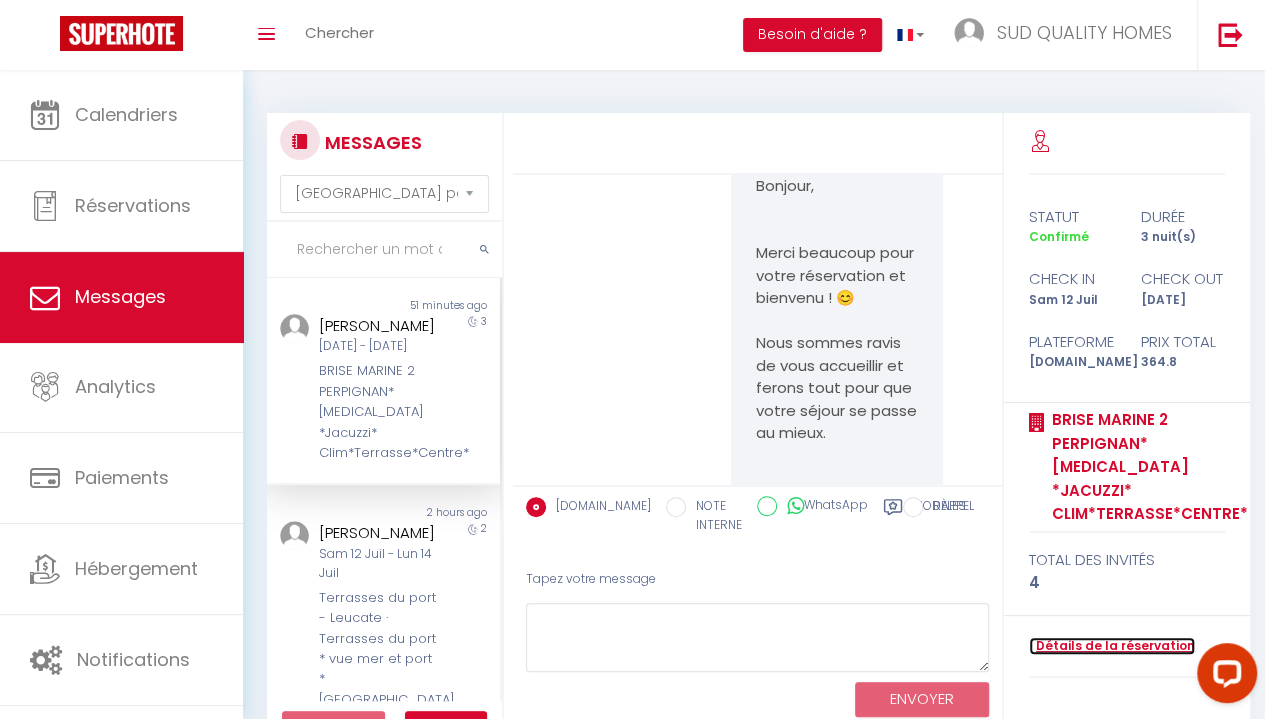 click on "Détails de la réservation" at bounding box center [1112, 646] 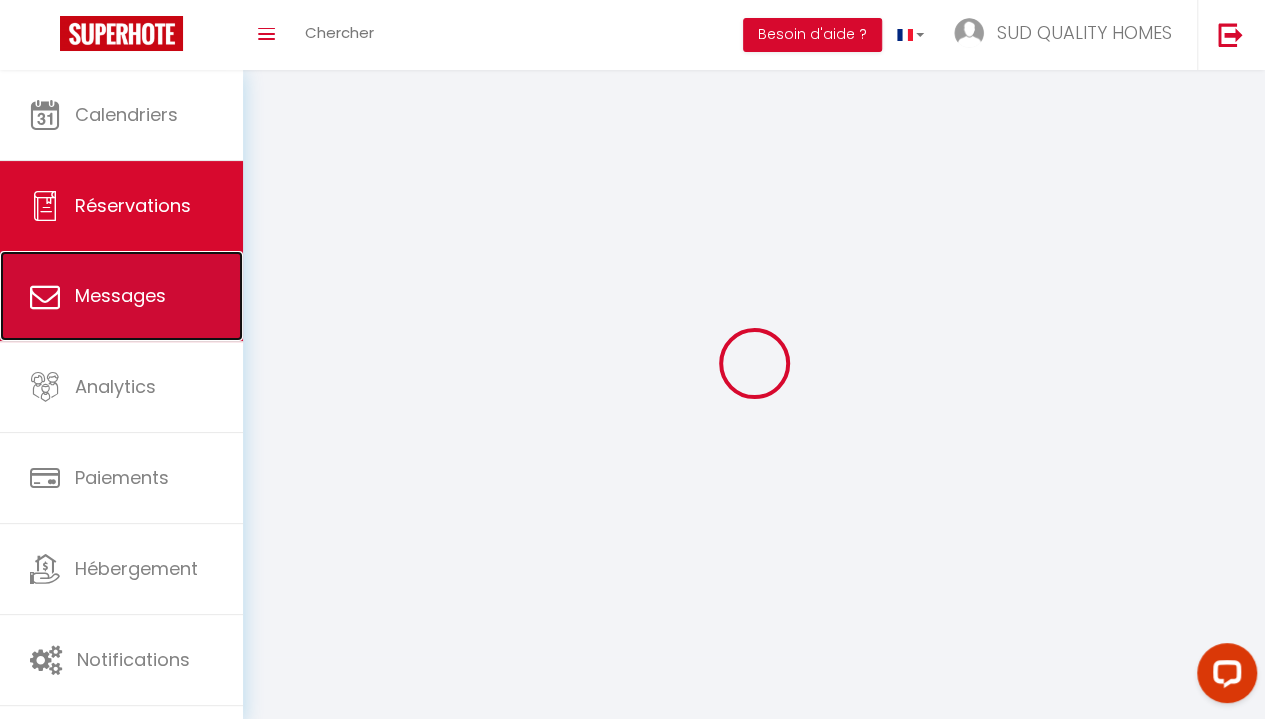click on "Messages" at bounding box center (120, 295) 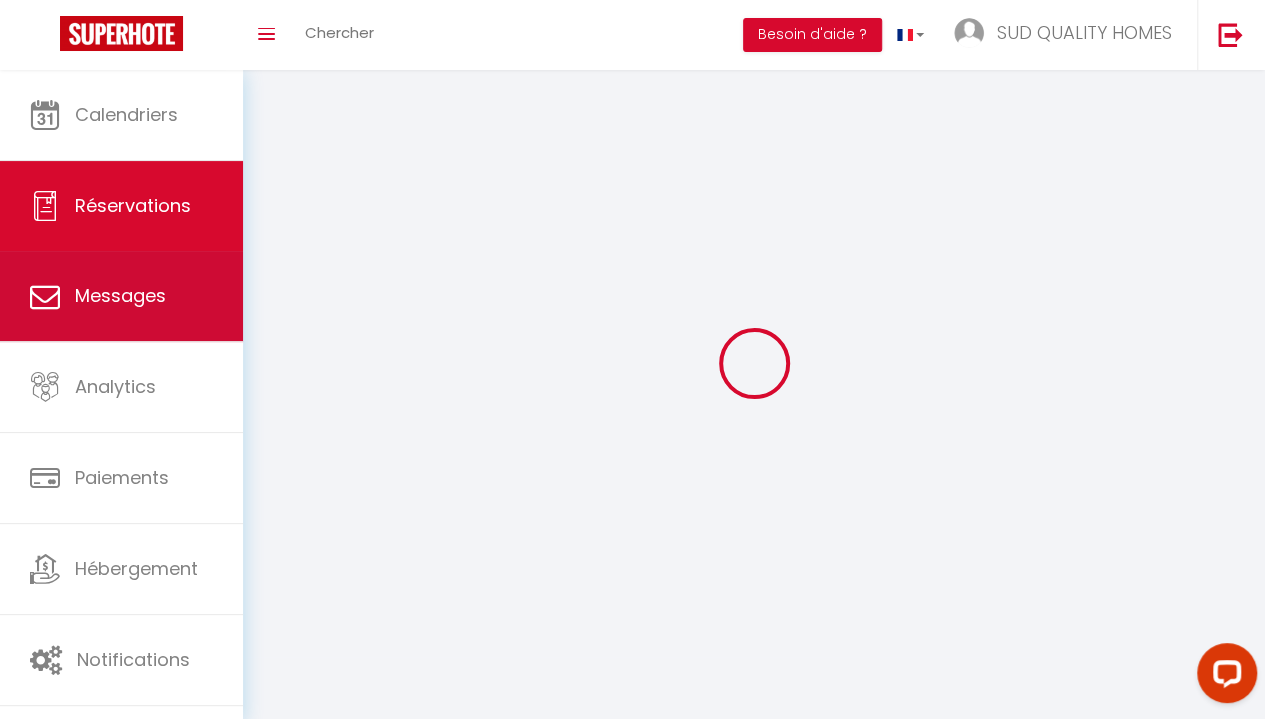 select on "message" 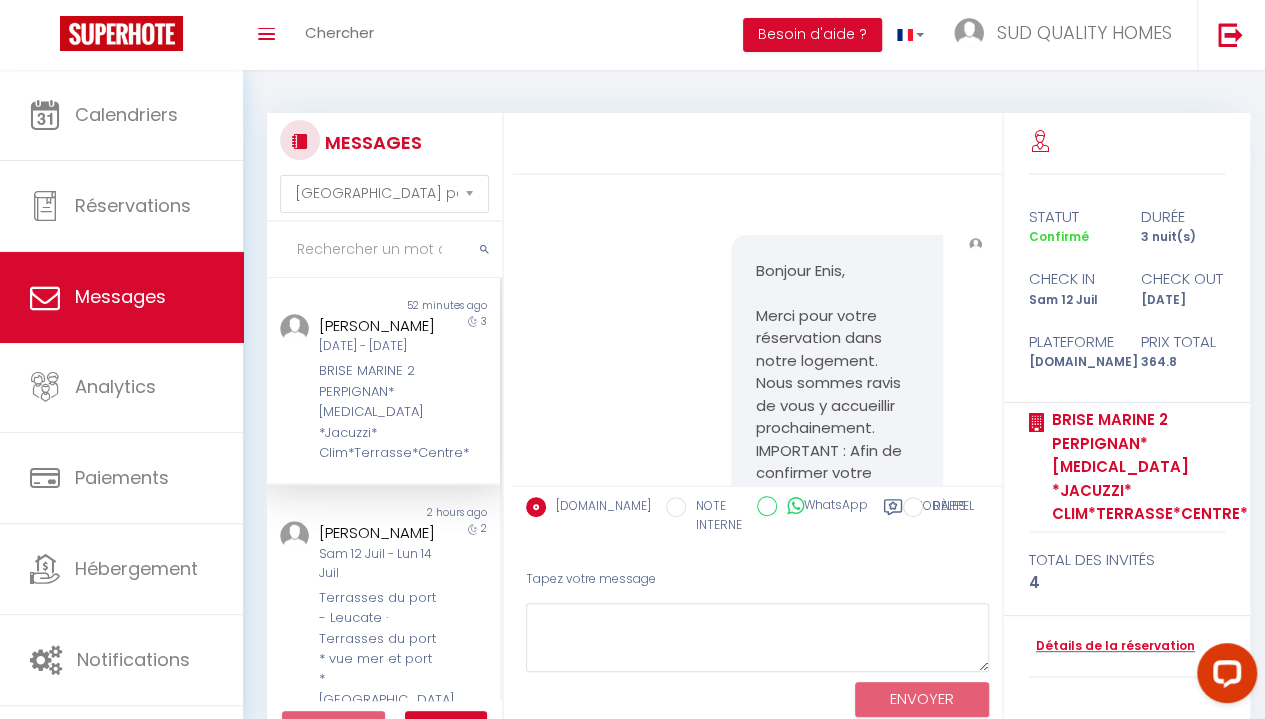 scroll, scrollTop: 2525, scrollLeft: 0, axis: vertical 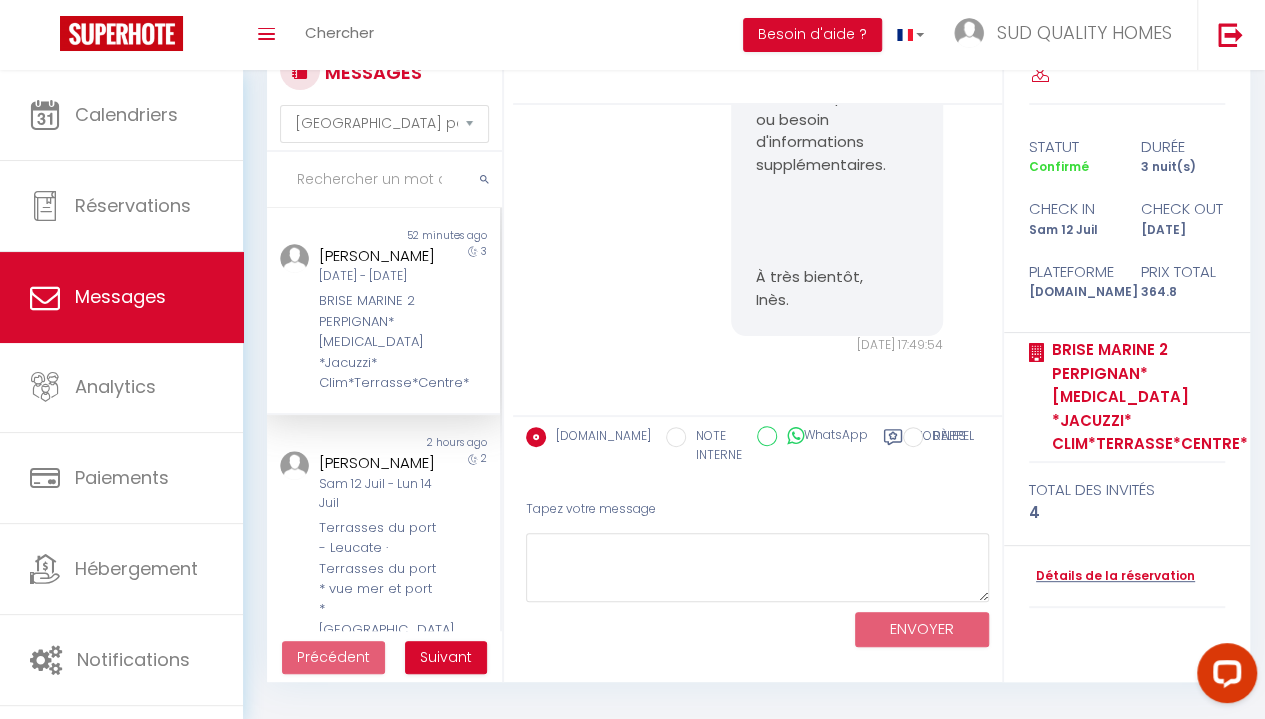 click on "Modèles" at bounding box center [939, 447] 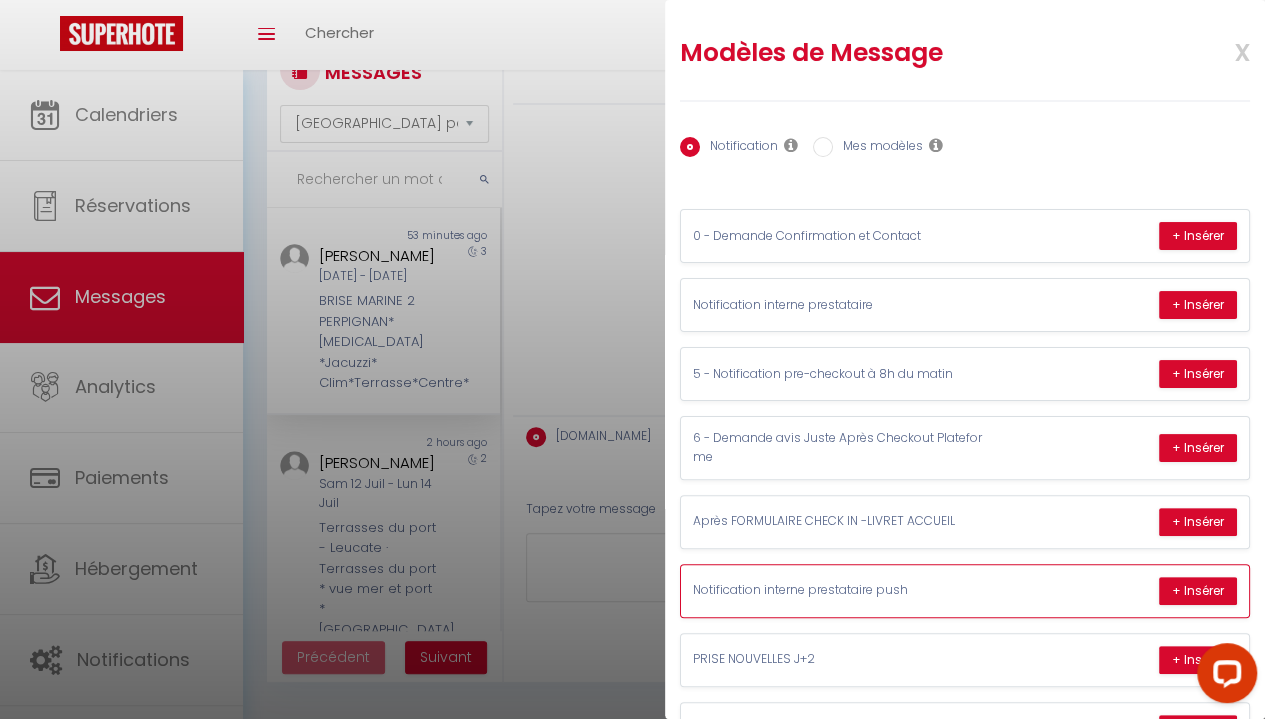 scroll, scrollTop: 138, scrollLeft: 0, axis: vertical 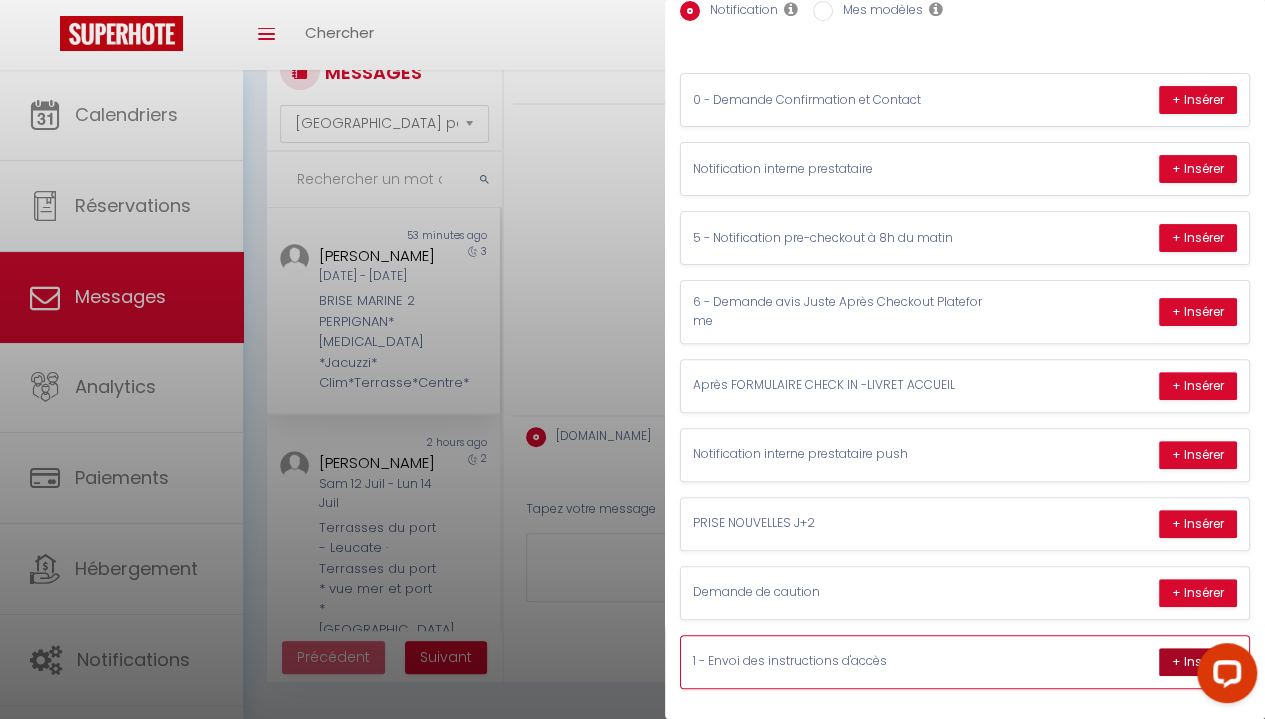 click on "+ Insérer" at bounding box center [1198, 662] 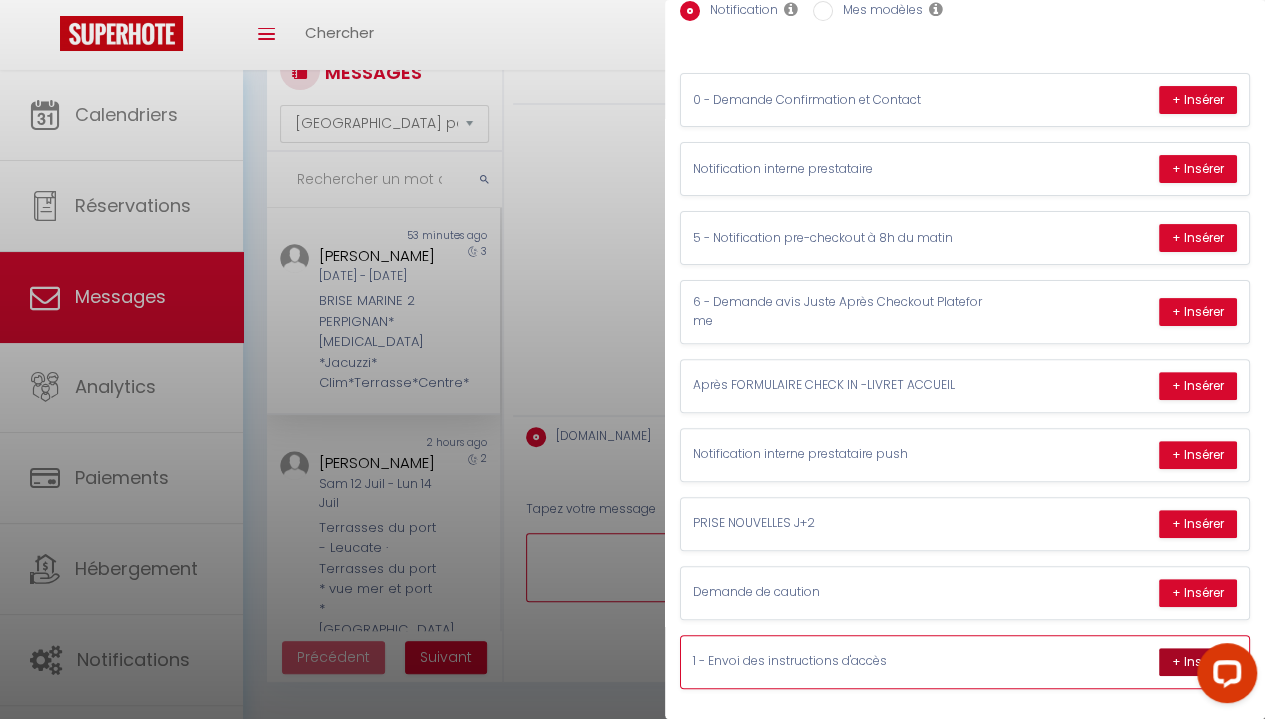 type on "Bonjour Enis,
Votre heure de check-in approche.
Je me réjouis à l’idée de vous accueillir et de vous faire découvrir PERPIGNAN au BRISE MARINE 2 PERPIGNAN*[MEDICAL_DATA] *Jacuzzi* Clim*Terrasse*Centre* !
Voici vos codes d'accès au logement.
CODE D'ACCES IMMEUBLE BRISE MARINE : 2014
CODE BOITE A CLE APPARTEMENT 2 : 2532
1er étage
Pour vous aider à préparer votre arrivée et profiter pleinement de votre séjour, nous vous invitons à consulter notre livret d’accueil en ligne :
[URL][DOMAIN_NAME]
Belle journée,
INES" 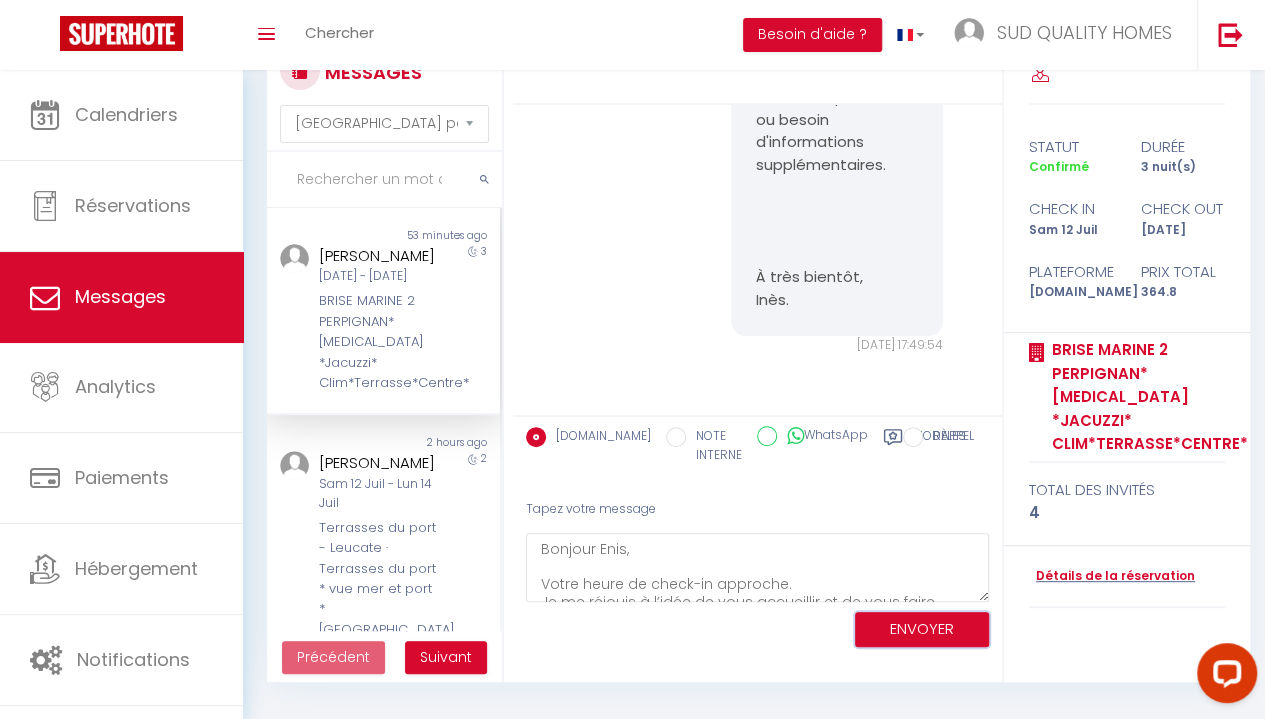 click on "ENVOYER" at bounding box center (922, 629) 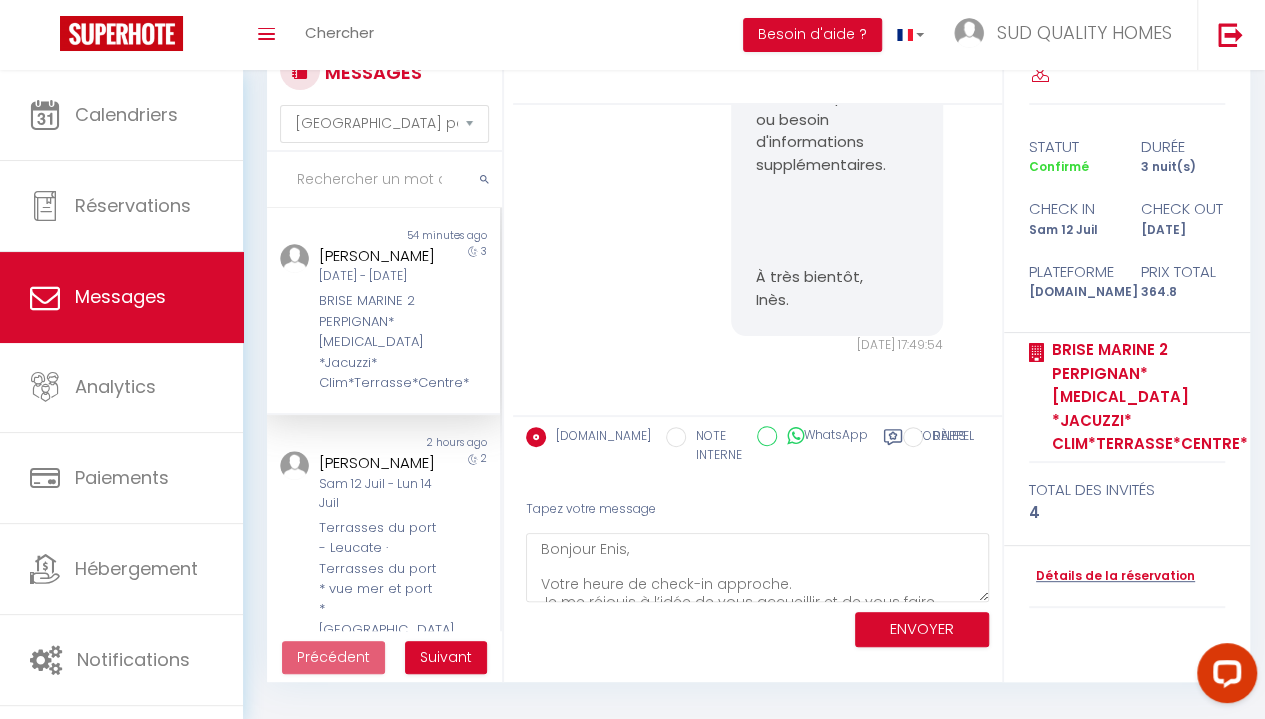 scroll, scrollTop: 0, scrollLeft: 0, axis: both 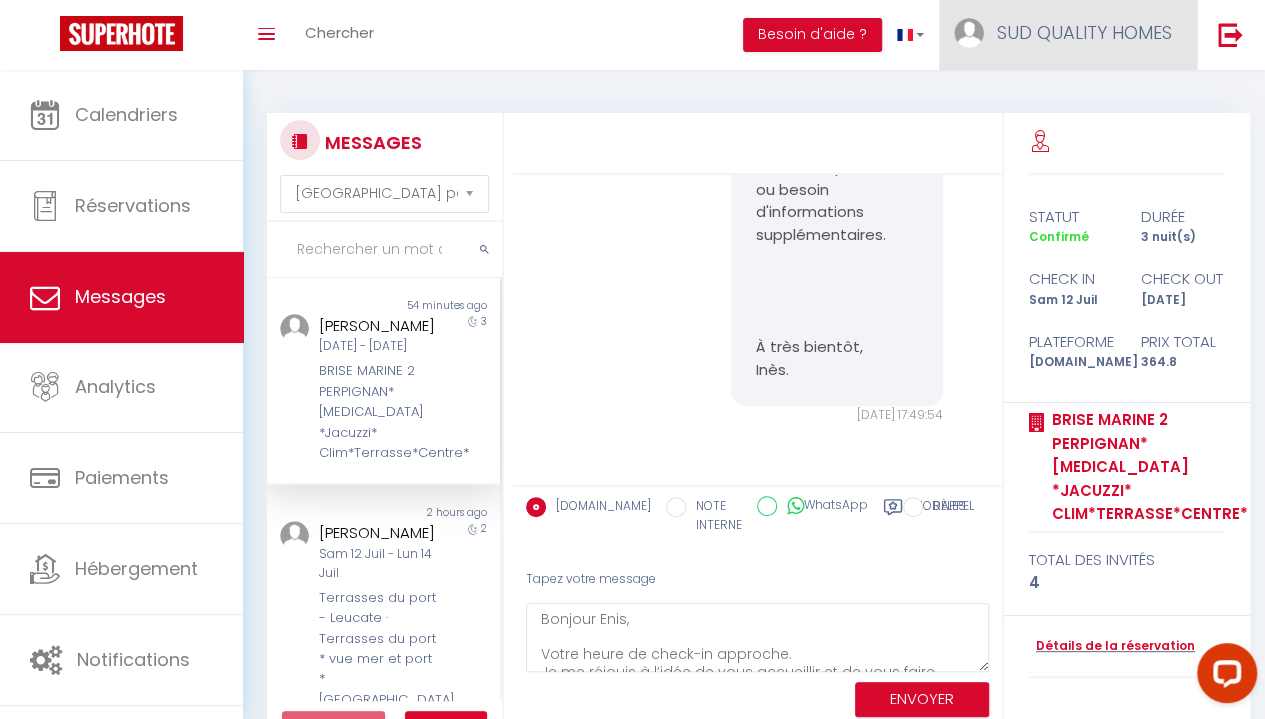 click on "SUD QUALITY HOMES" at bounding box center (1084, 32) 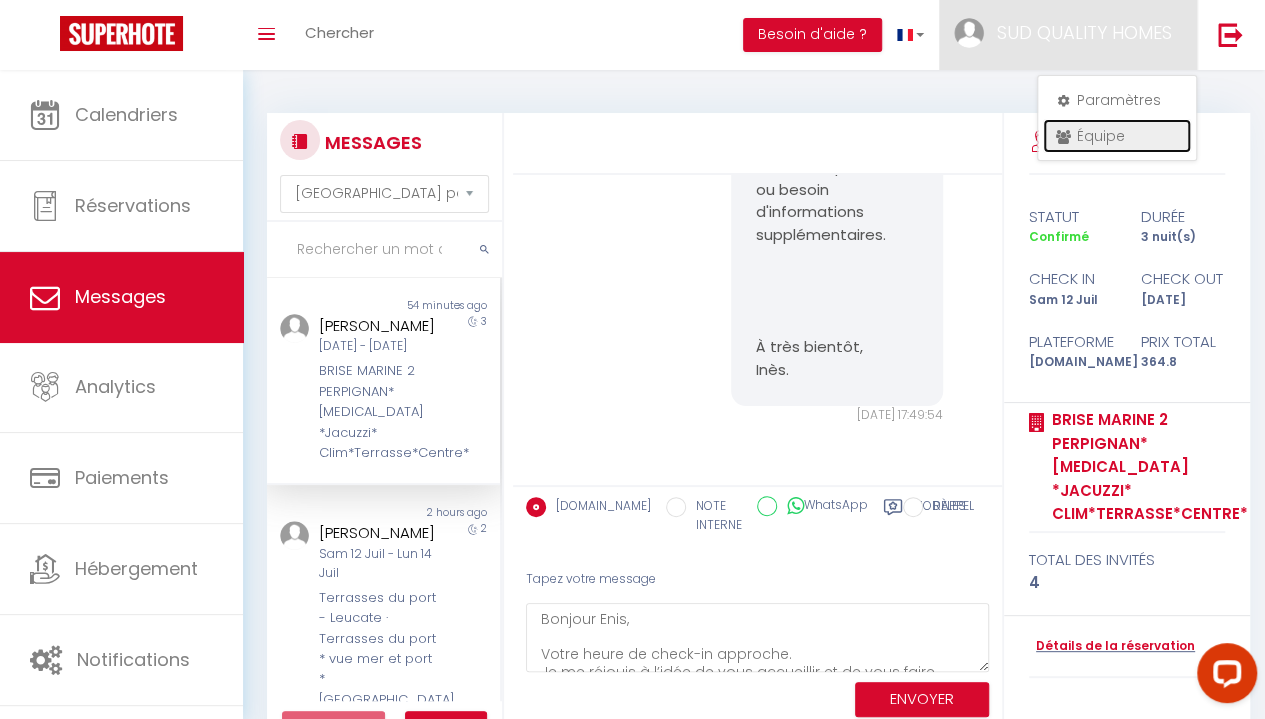 click on "Équipe" at bounding box center (1117, 136) 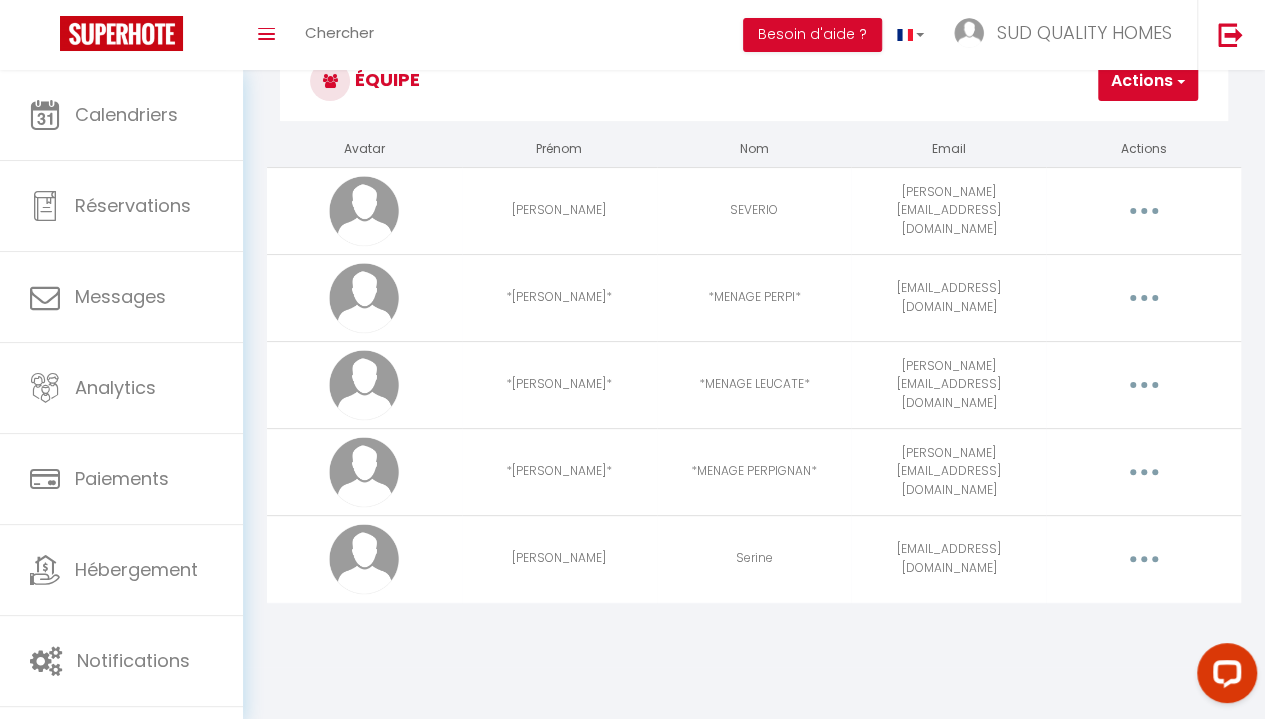scroll, scrollTop: 0, scrollLeft: 0, axis: both 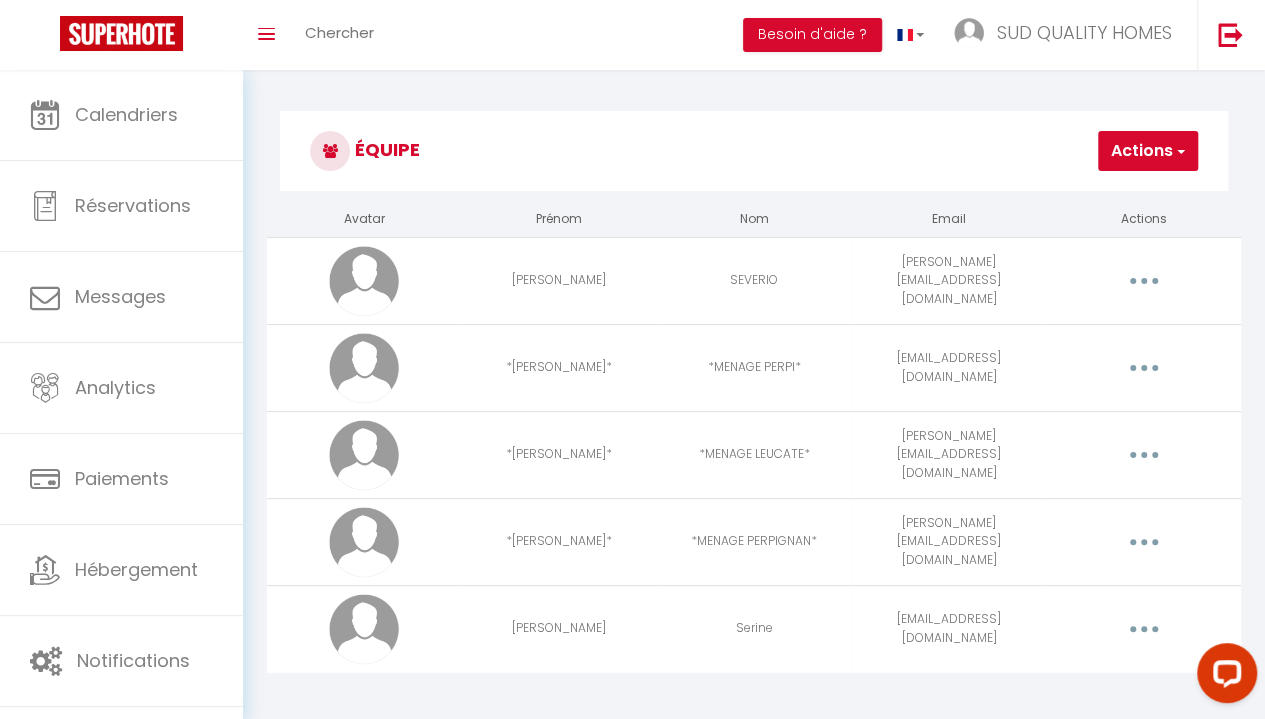 click on "Actions" at bounding box center [1148, 151] 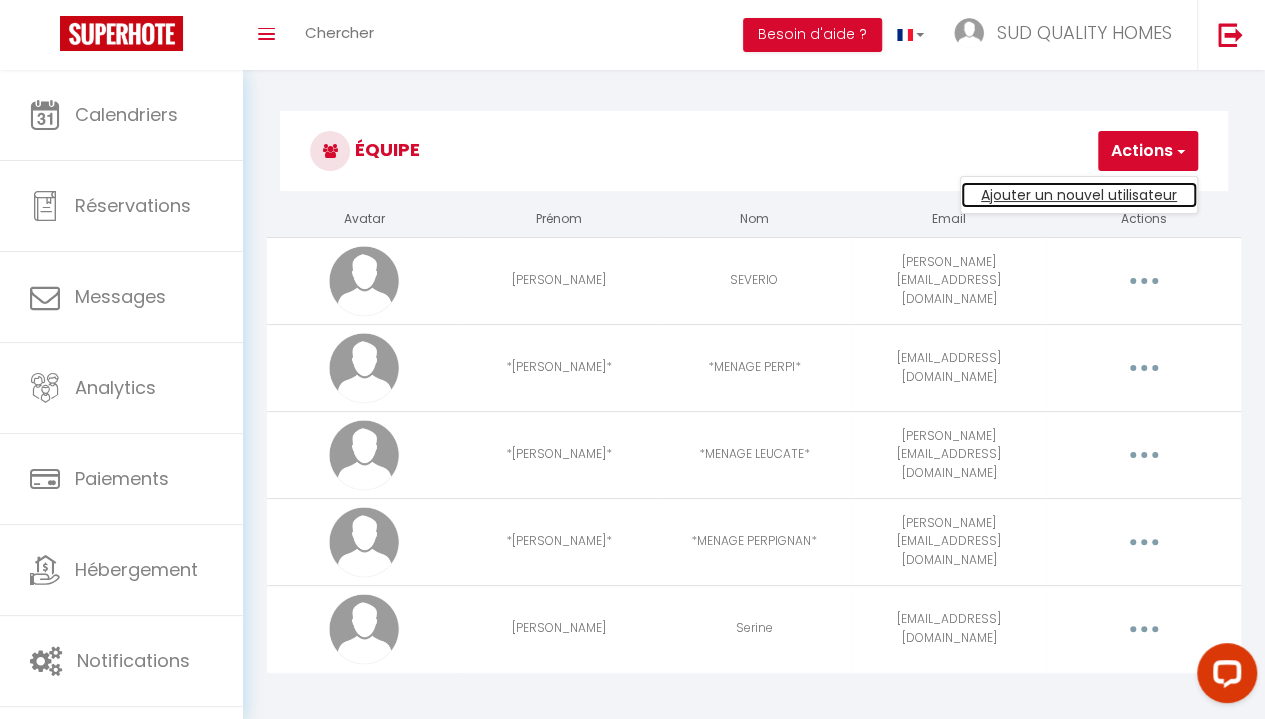 click on "Ajouter un nouvel utilisateur" at bounding box center [1079, 195] 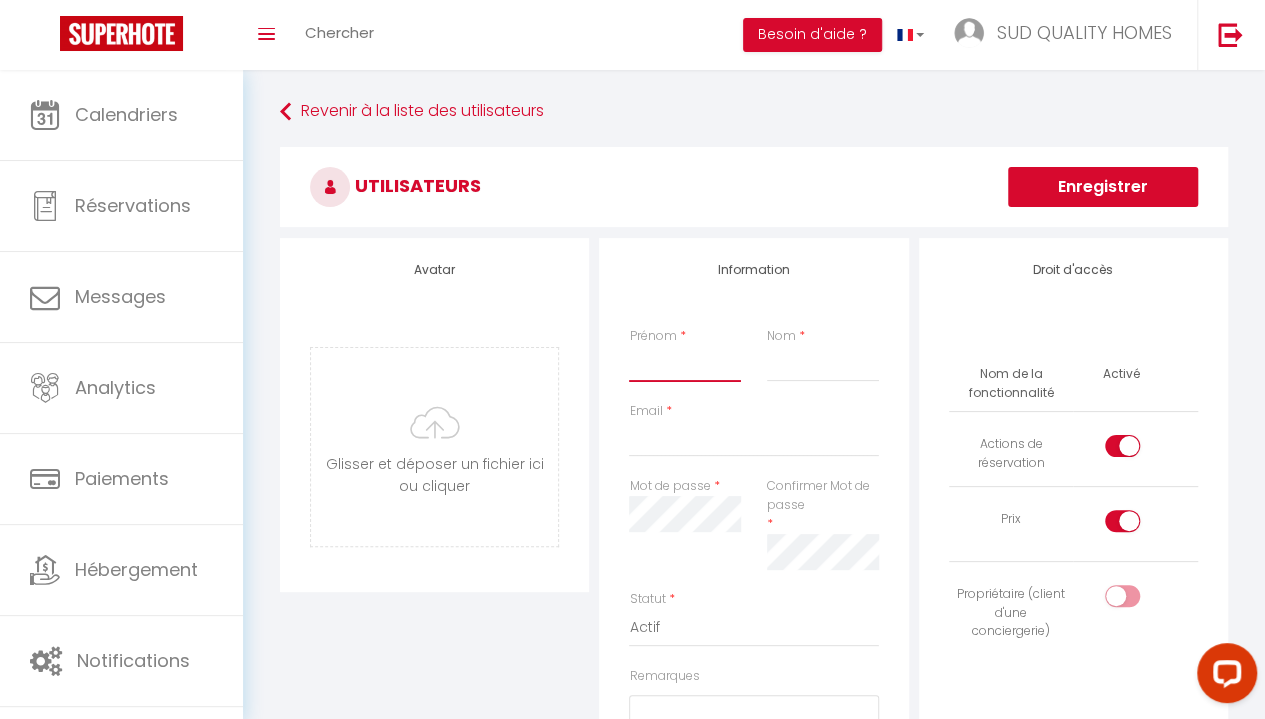 click on "Prénom" at bounding box center [684, 364] 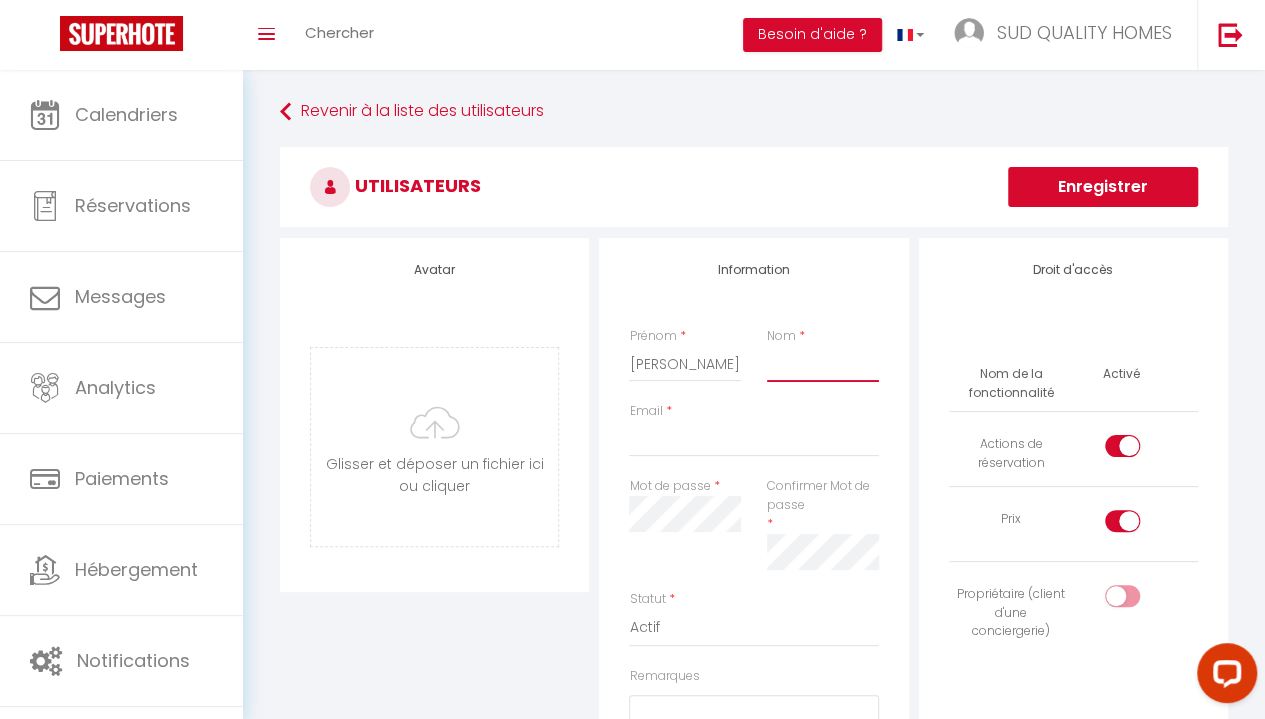 type on "BEARD" 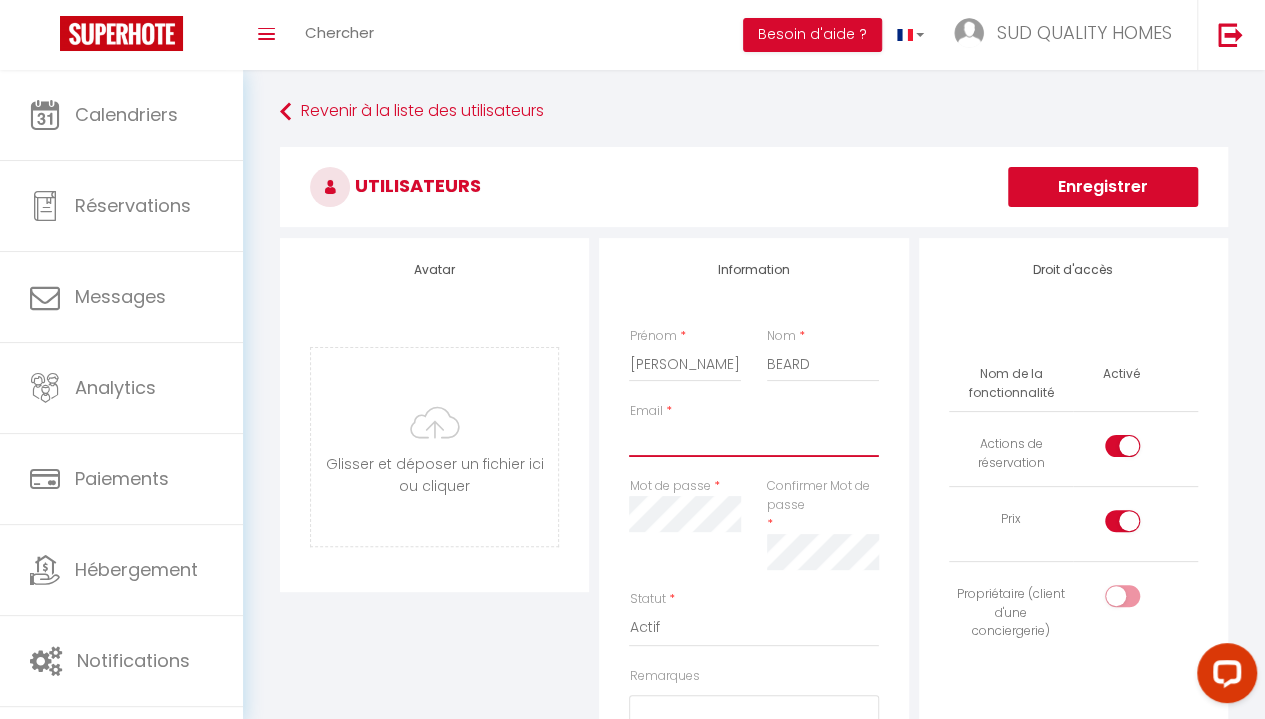 click on "Email" at bounding box center [753, 439] 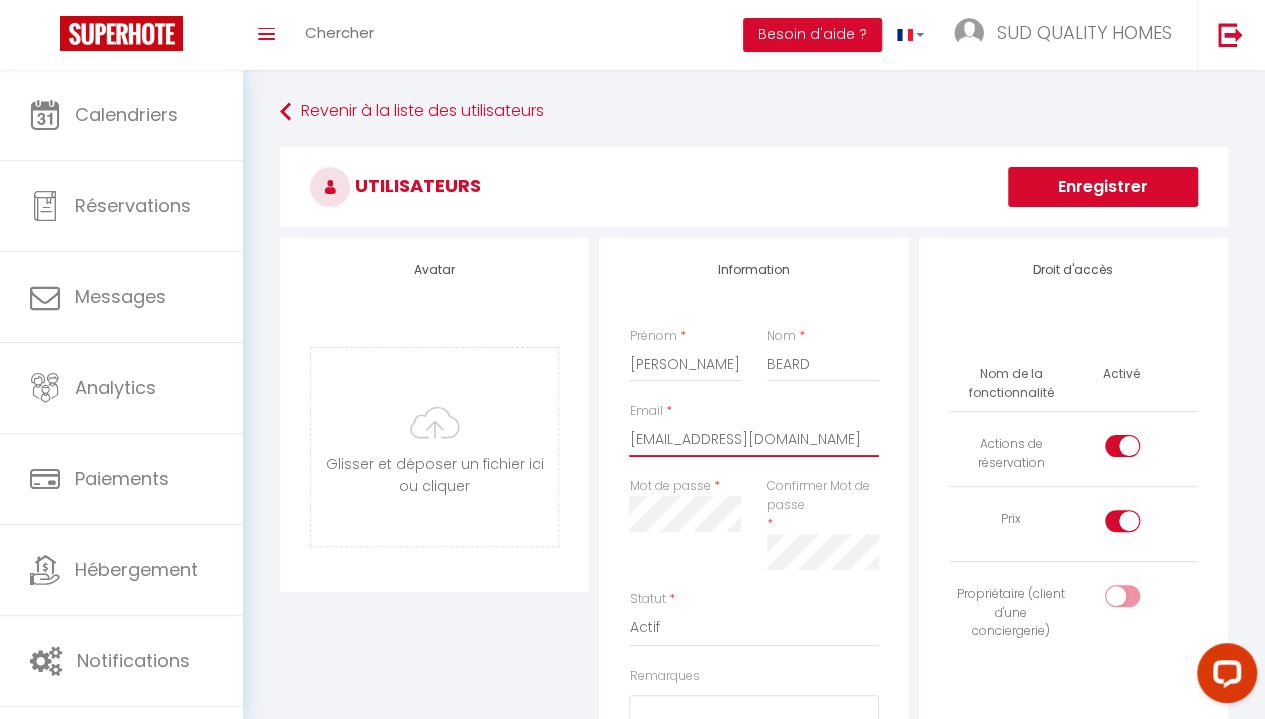 type on "[EMAIL_ADDRESS][DOMAIN_NAME]" 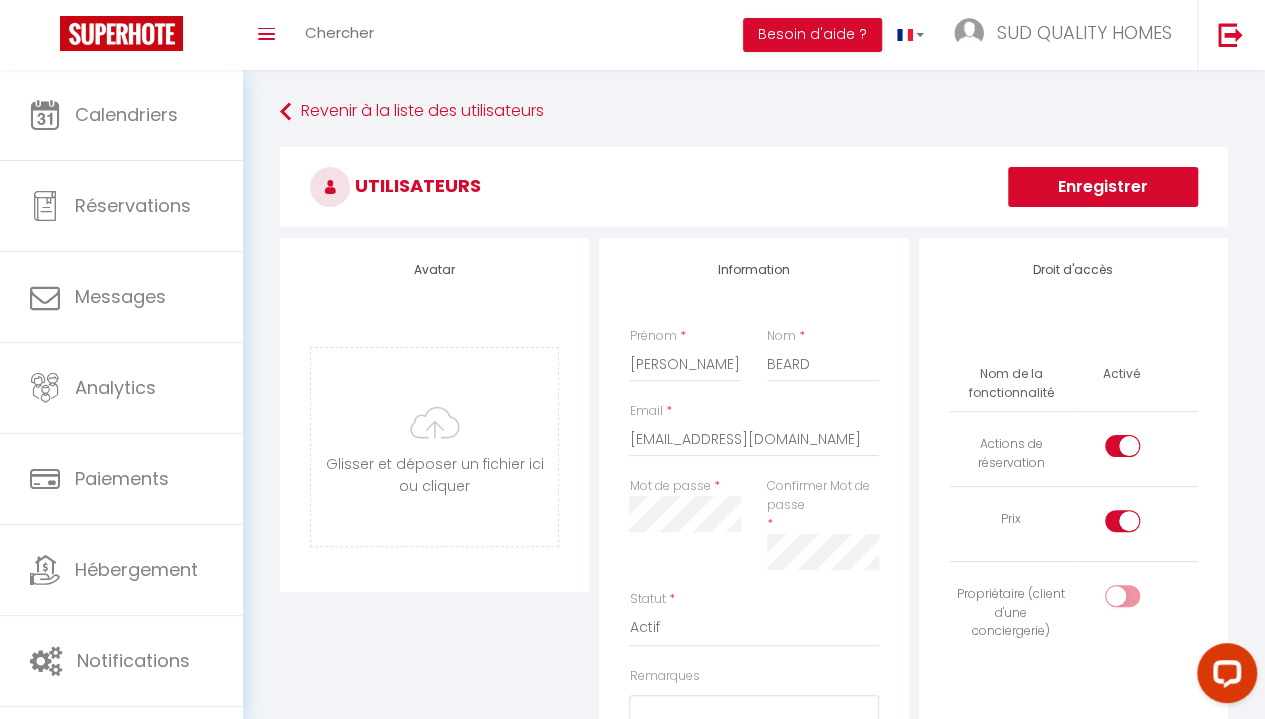 scroll, scrollTop: 74, scrollLeft: 0, axis: vertical 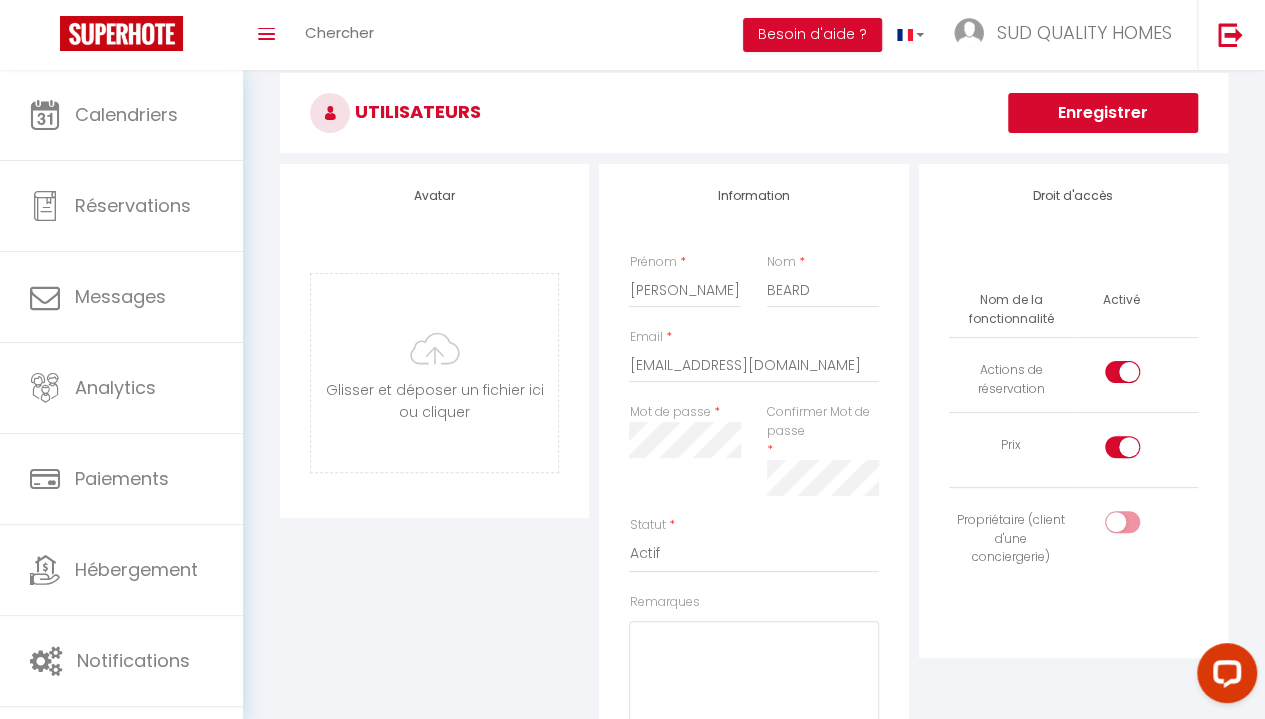 click at bounding box center [1122, 372] 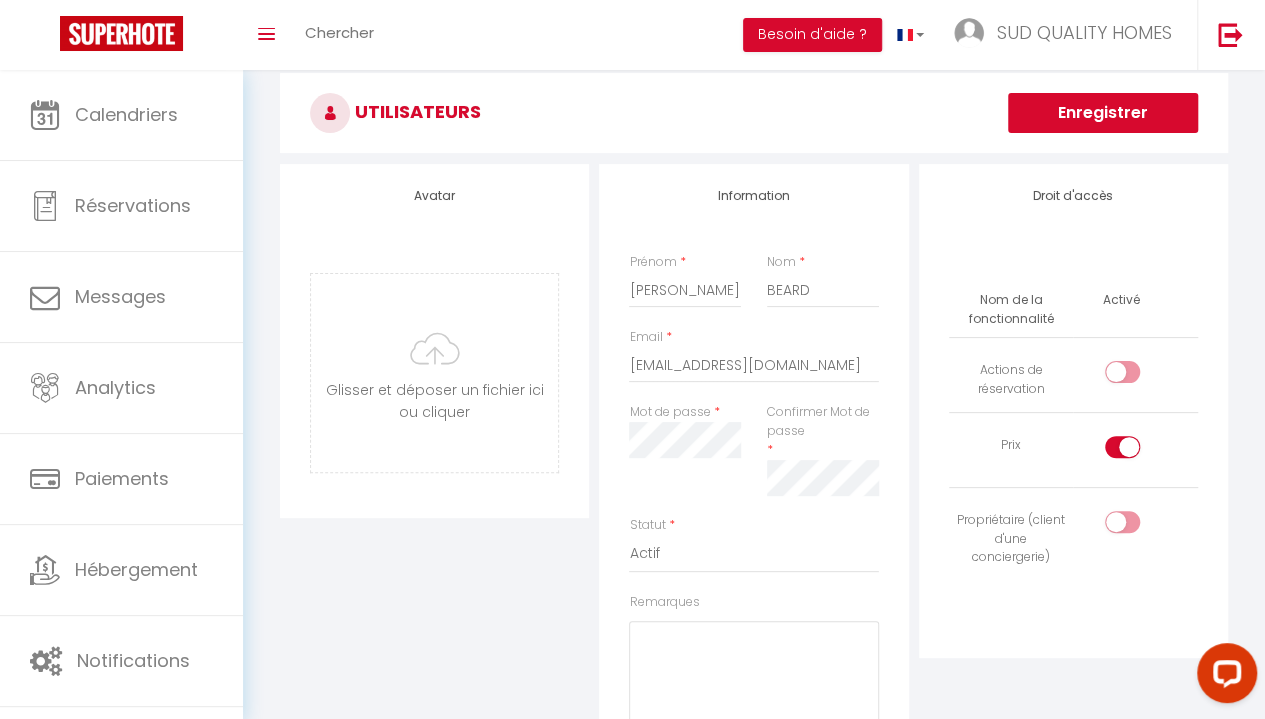 click at bounding box center [1122, 447] 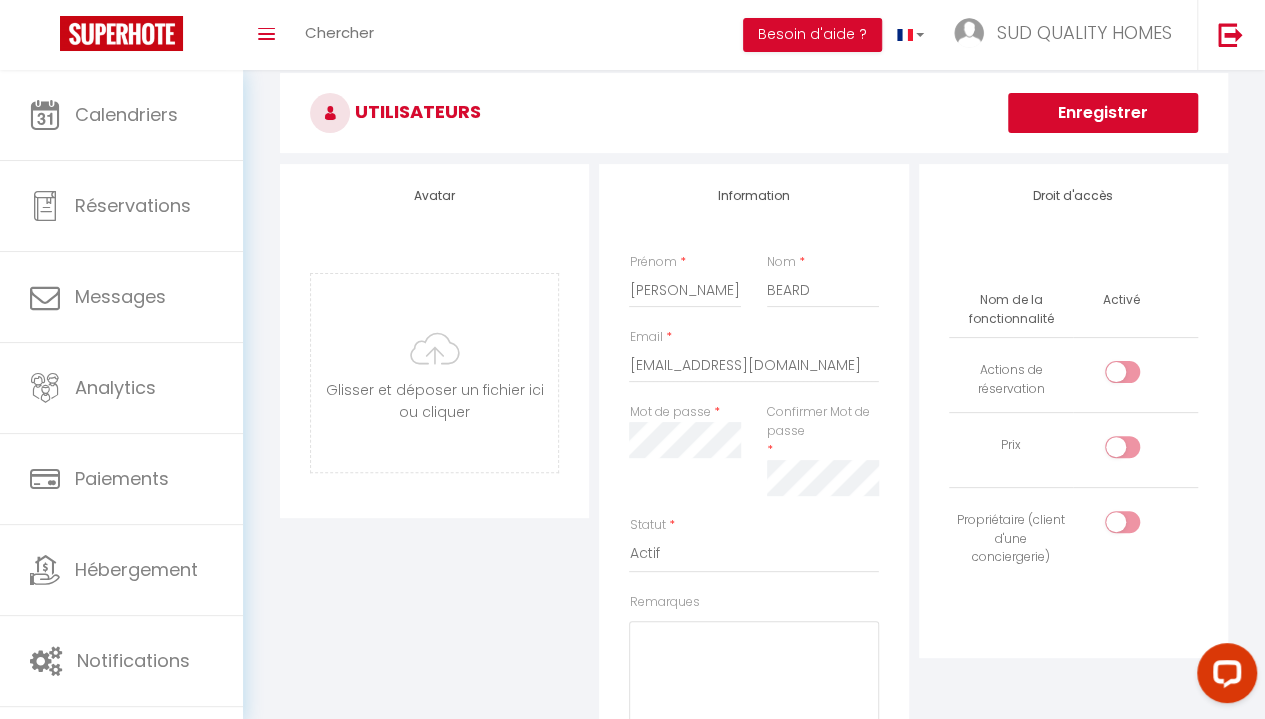 click at bounding box center (1139, 526) 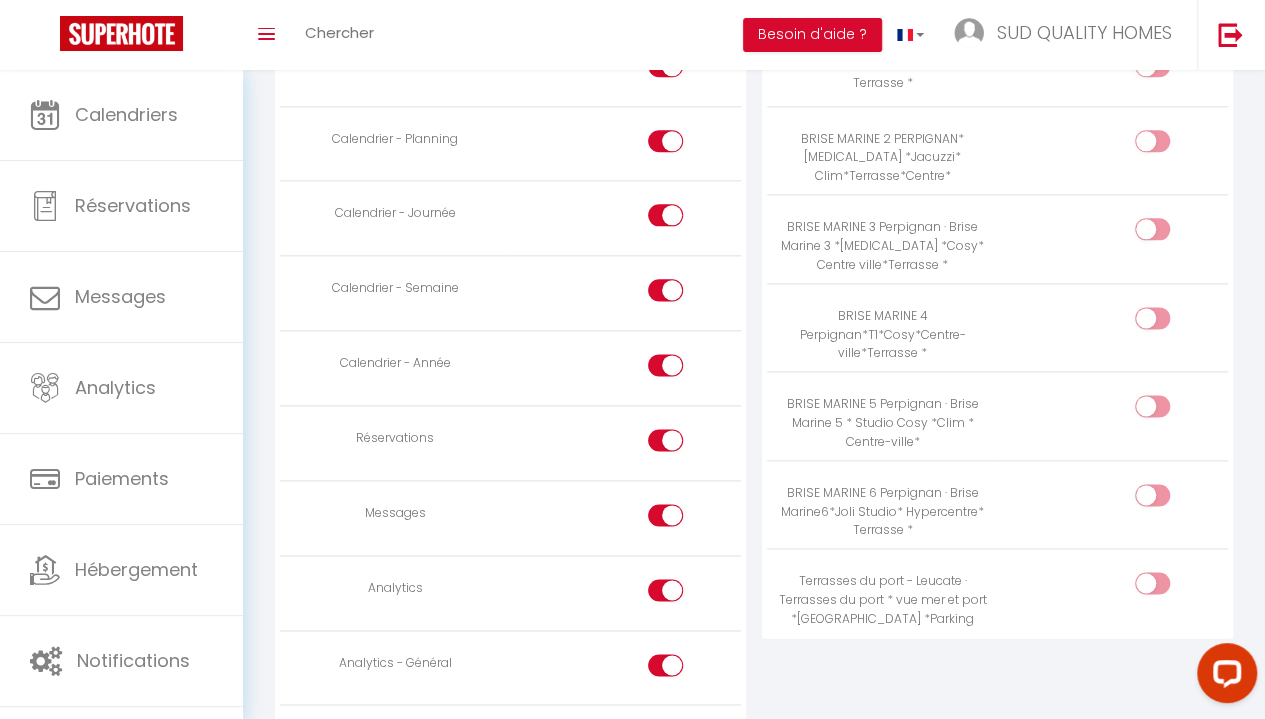 scroll, scrollTop: 1146, scrollLeft: 0, axis: vertical 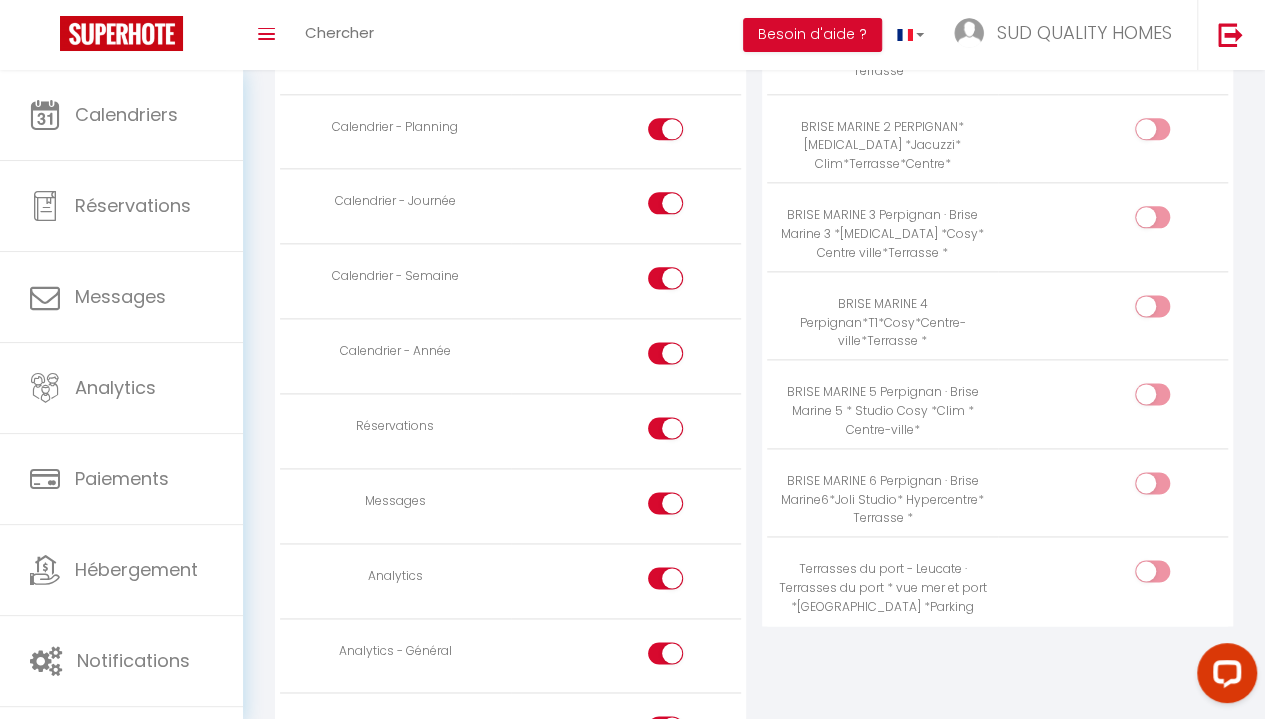 click at bounding box center [665, 428] 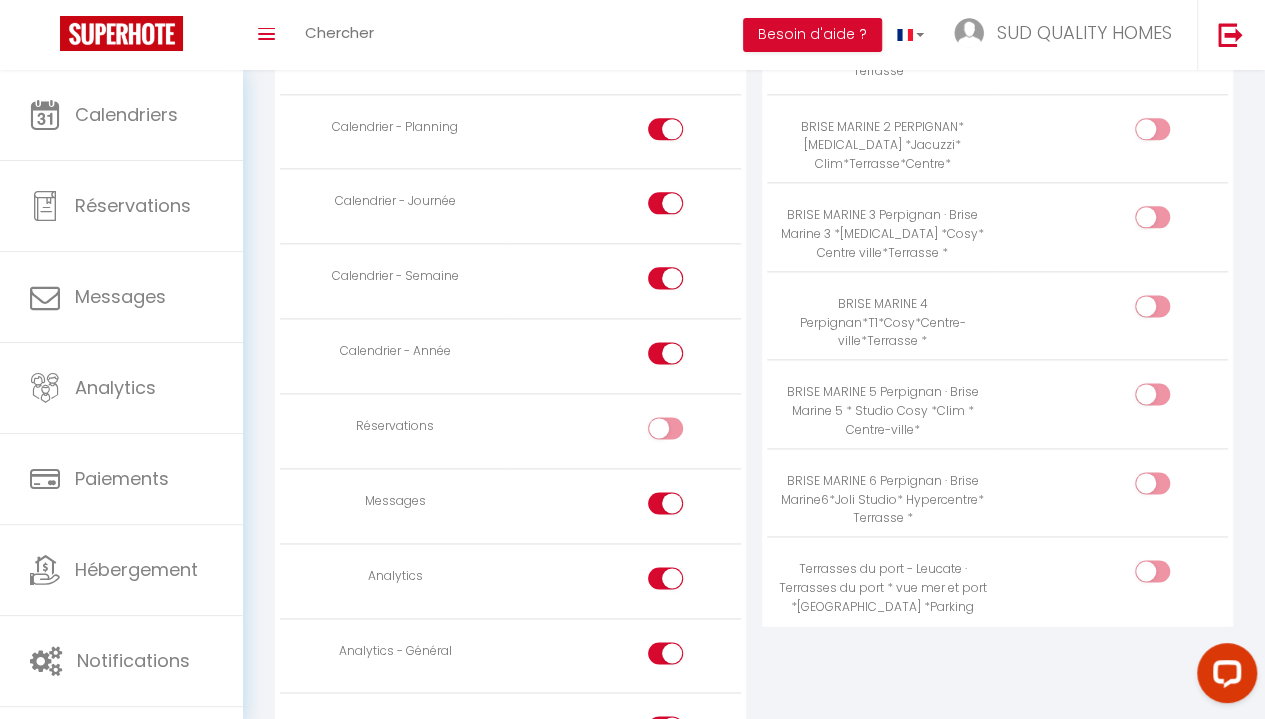 click at bounding box center [665, 503] 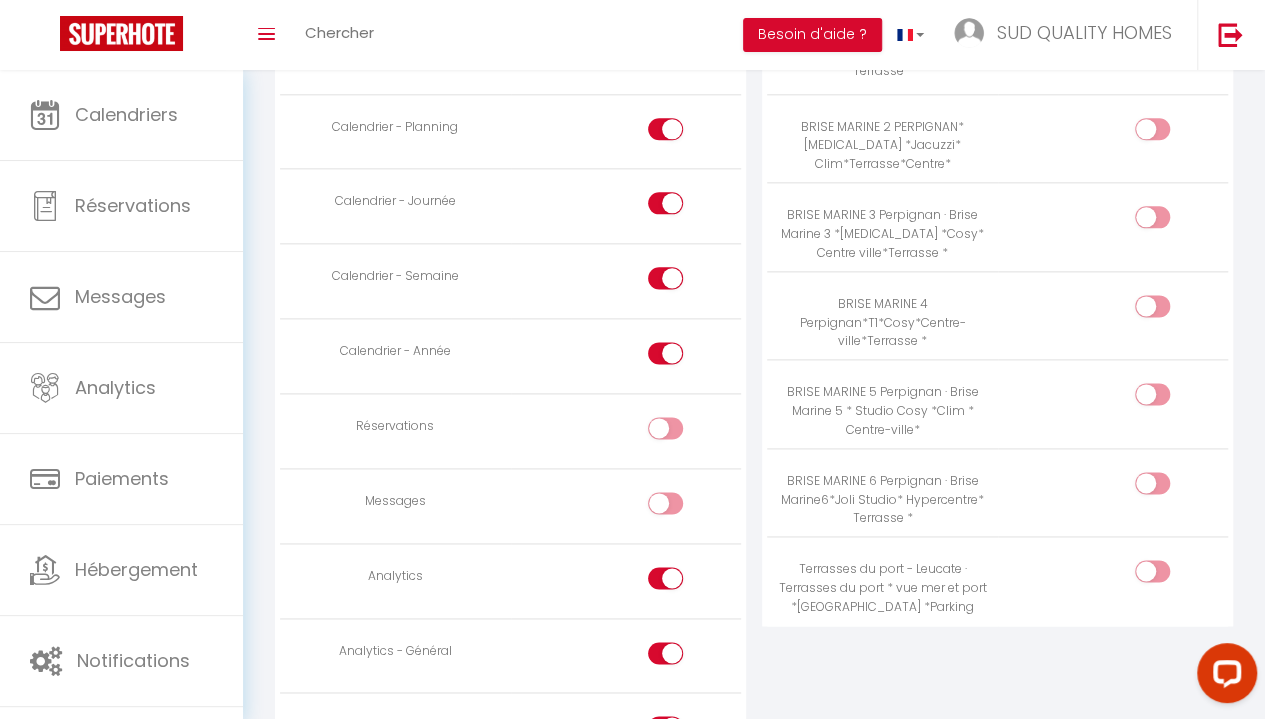 click at bounding box center (665, 653) 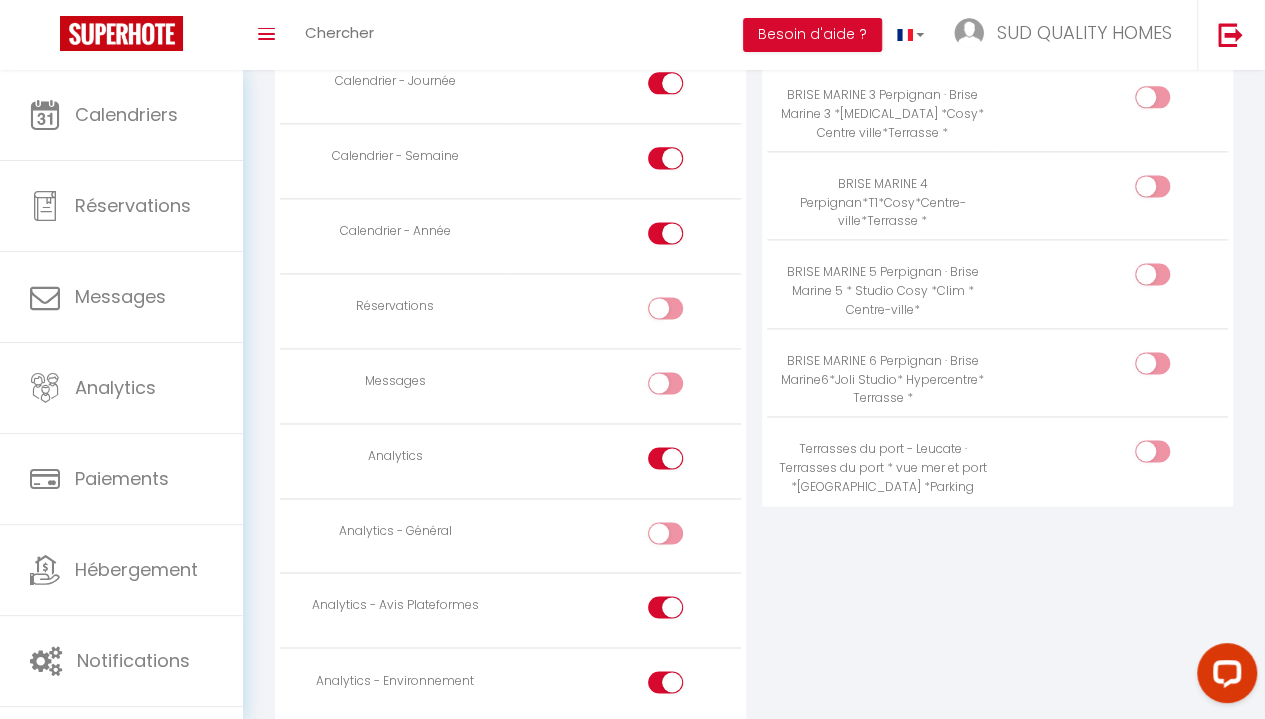 scroll, scrollTop: 1298, scrollLeft: 0, axis: vertical 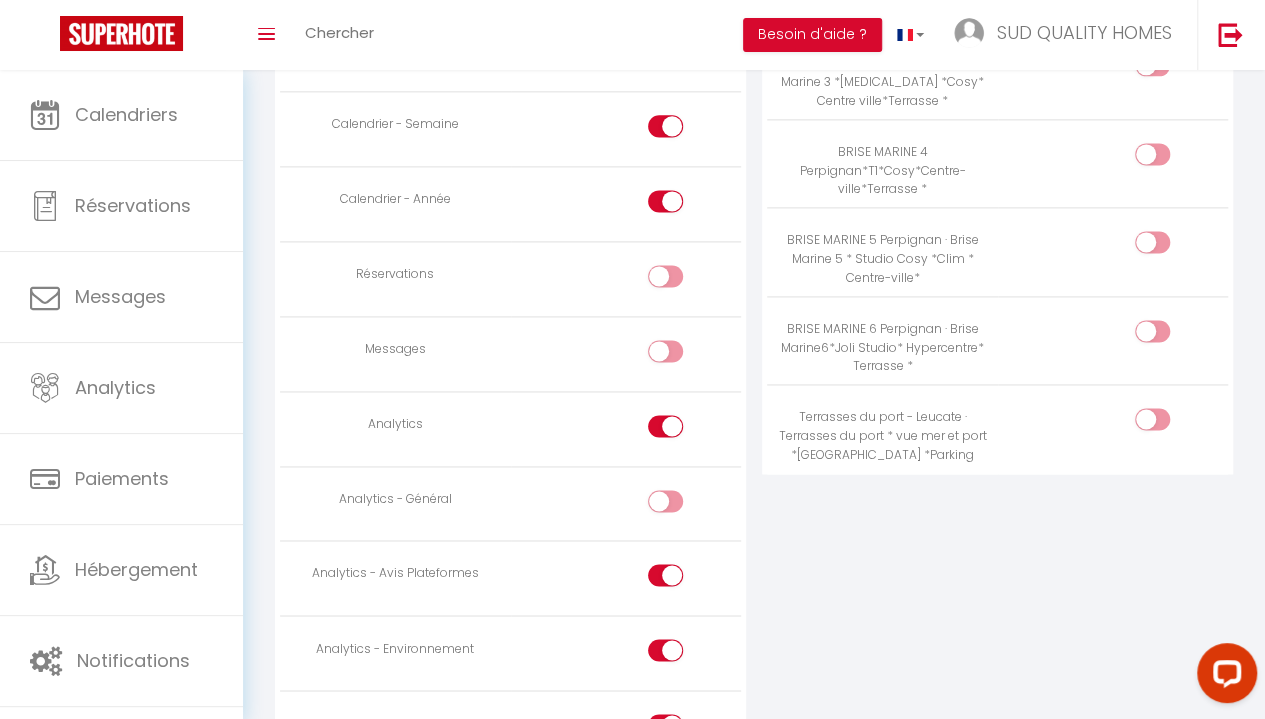 click at bounding box center [682, 505] 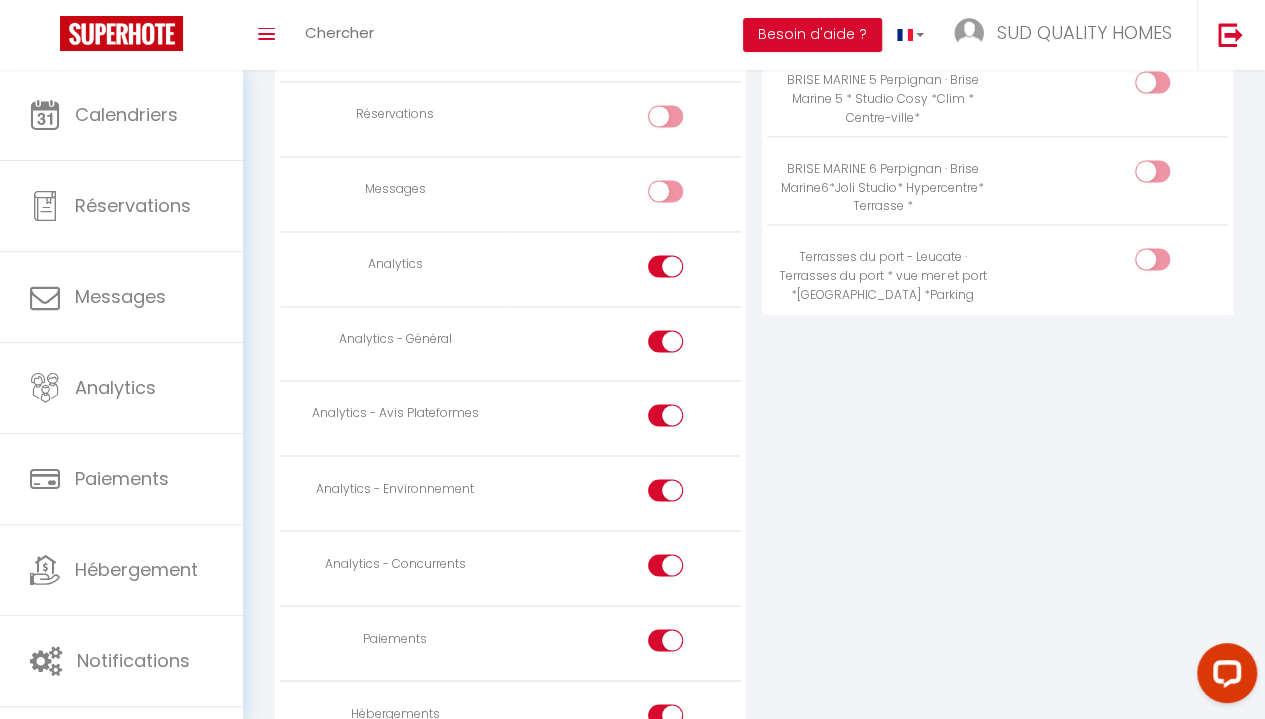 scroll, scrollTop: 1459, scrollLeft: 0, axis: vertical 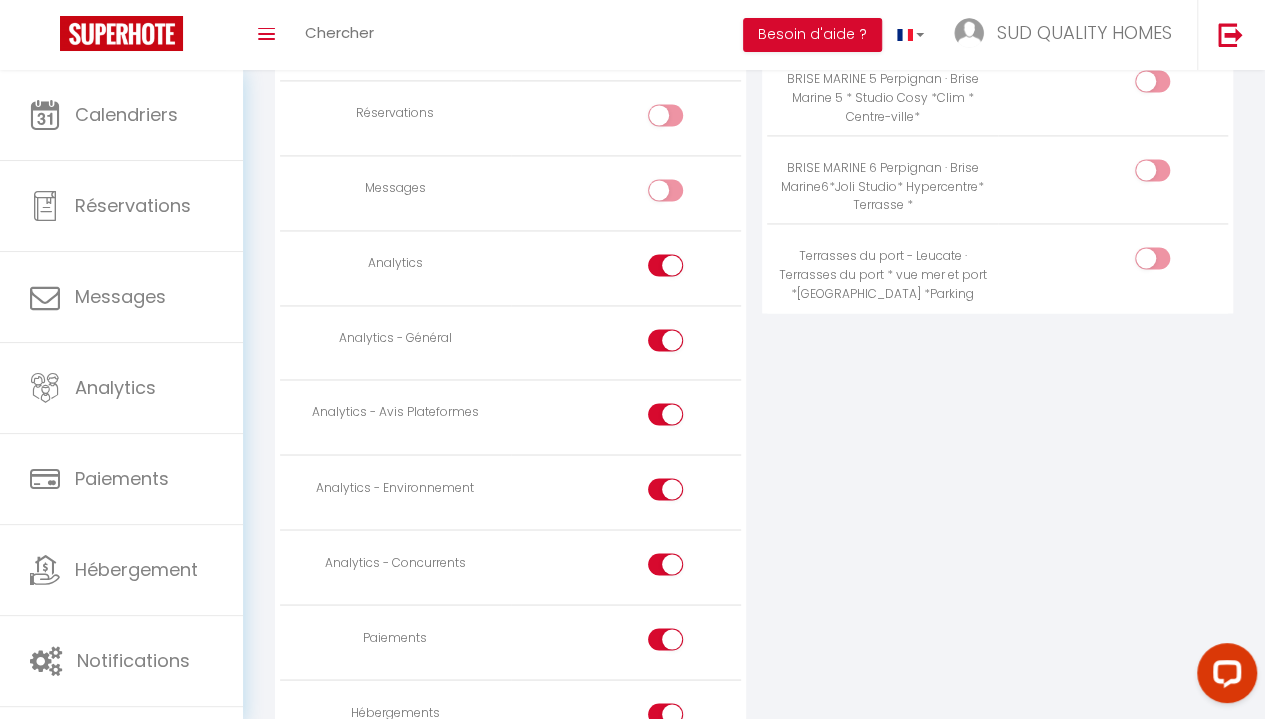 click at bounding box center [665, 564] 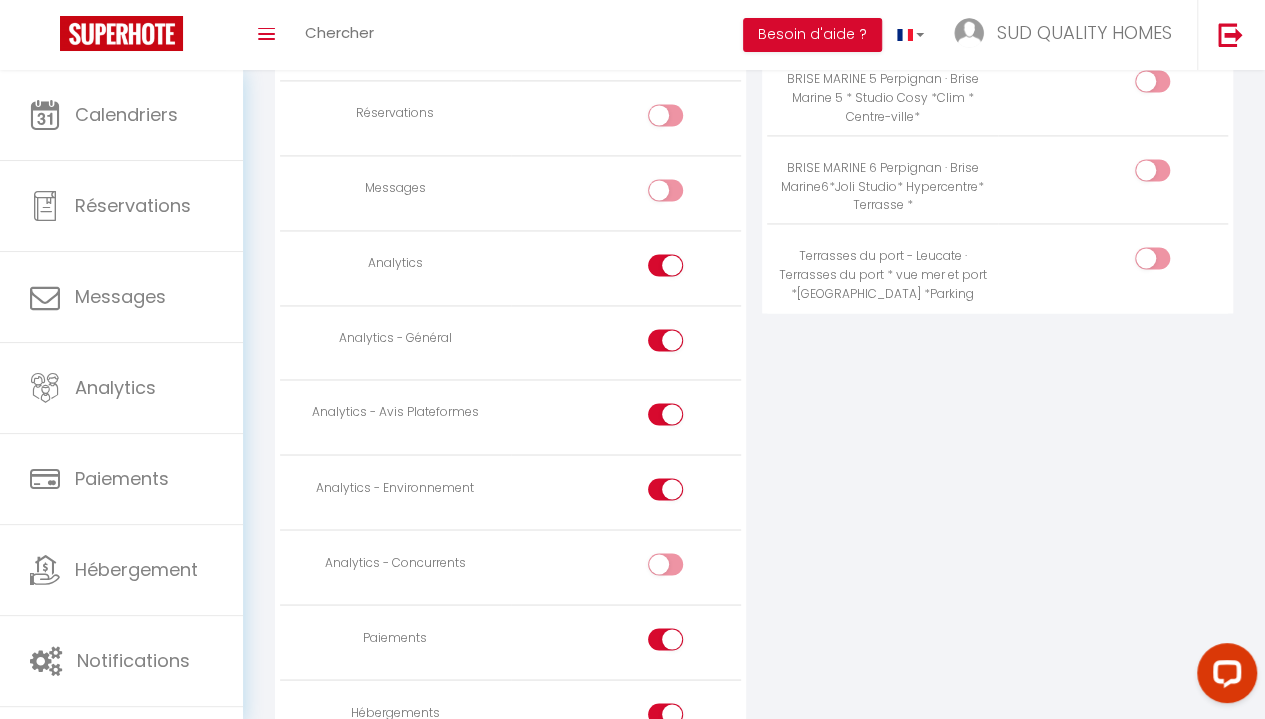 click at bounding box center [665, 489] 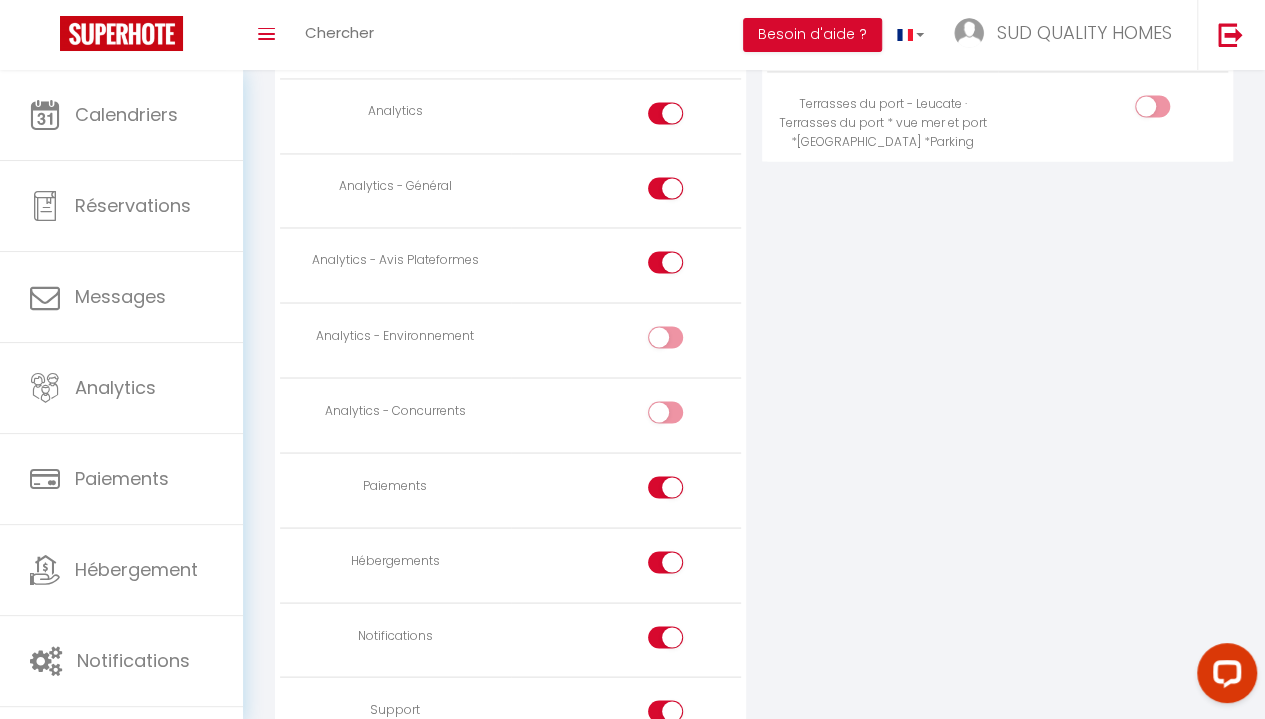 scroll, scrollTop: 1621, scrollLeft: 0, axis: vertical 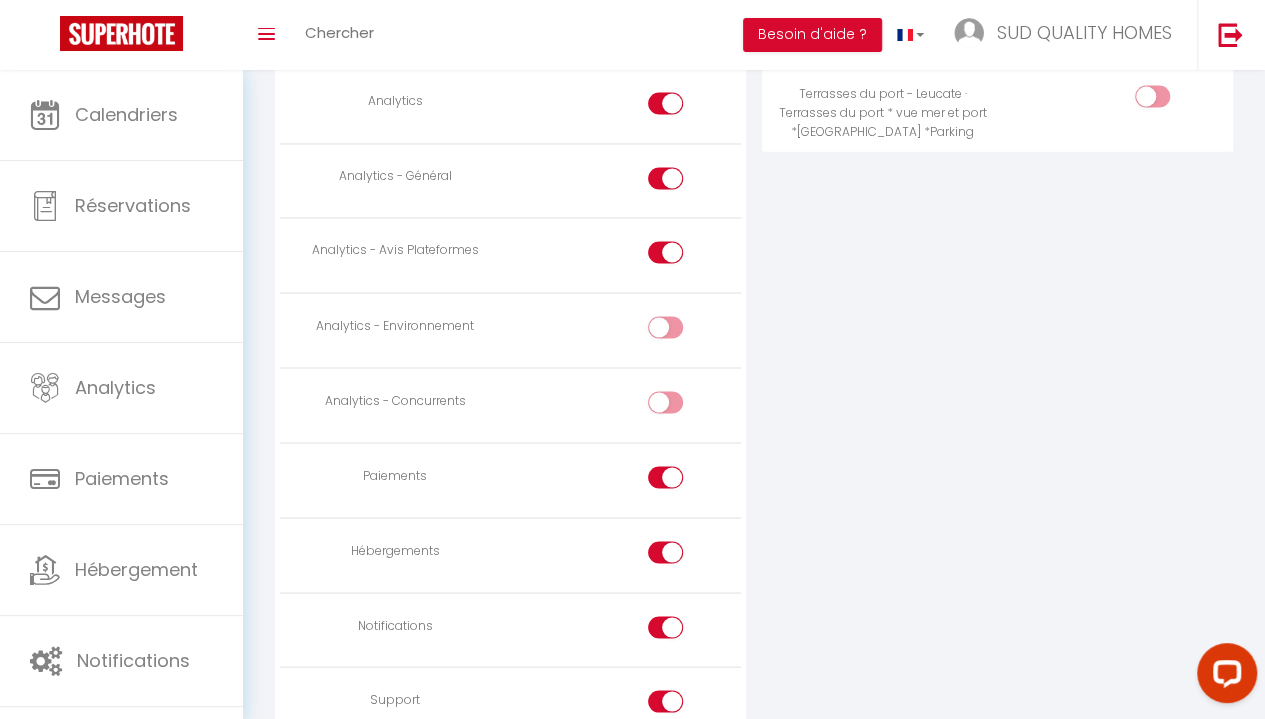 click at bounding box center [665, 477] 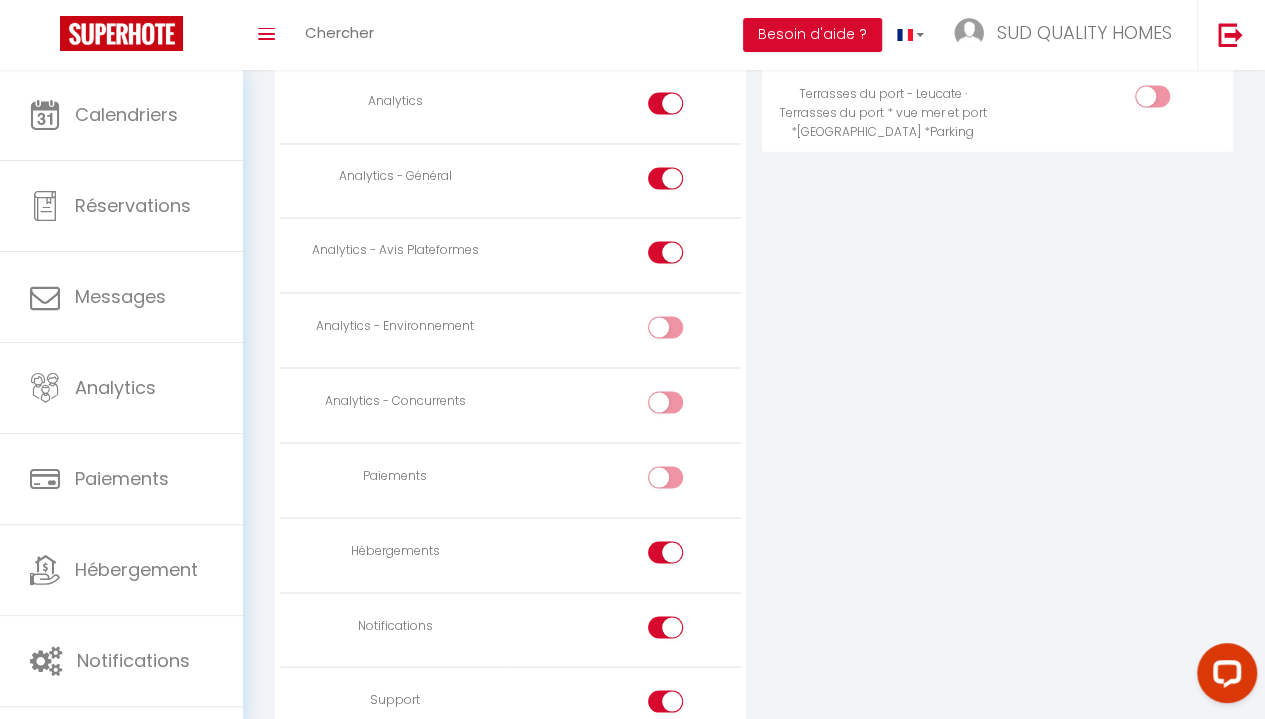 click at bounding box center [665, 552] 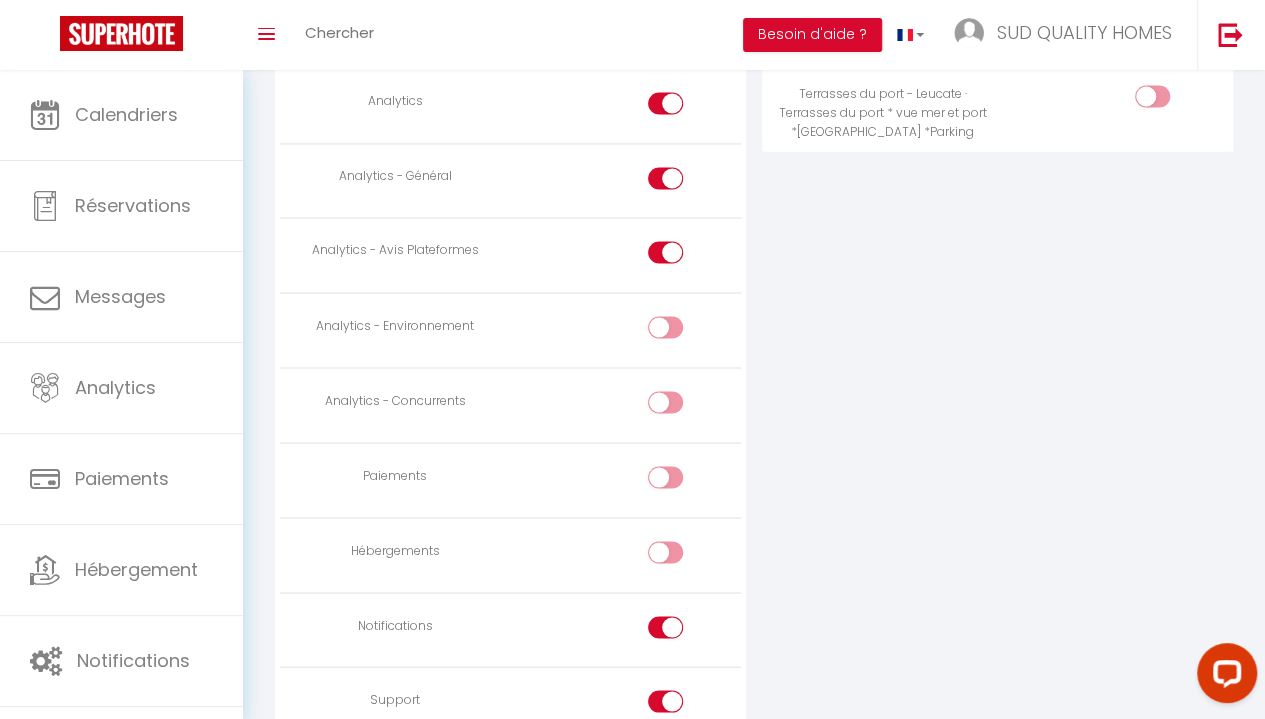 click at bounding box center (665, 627) 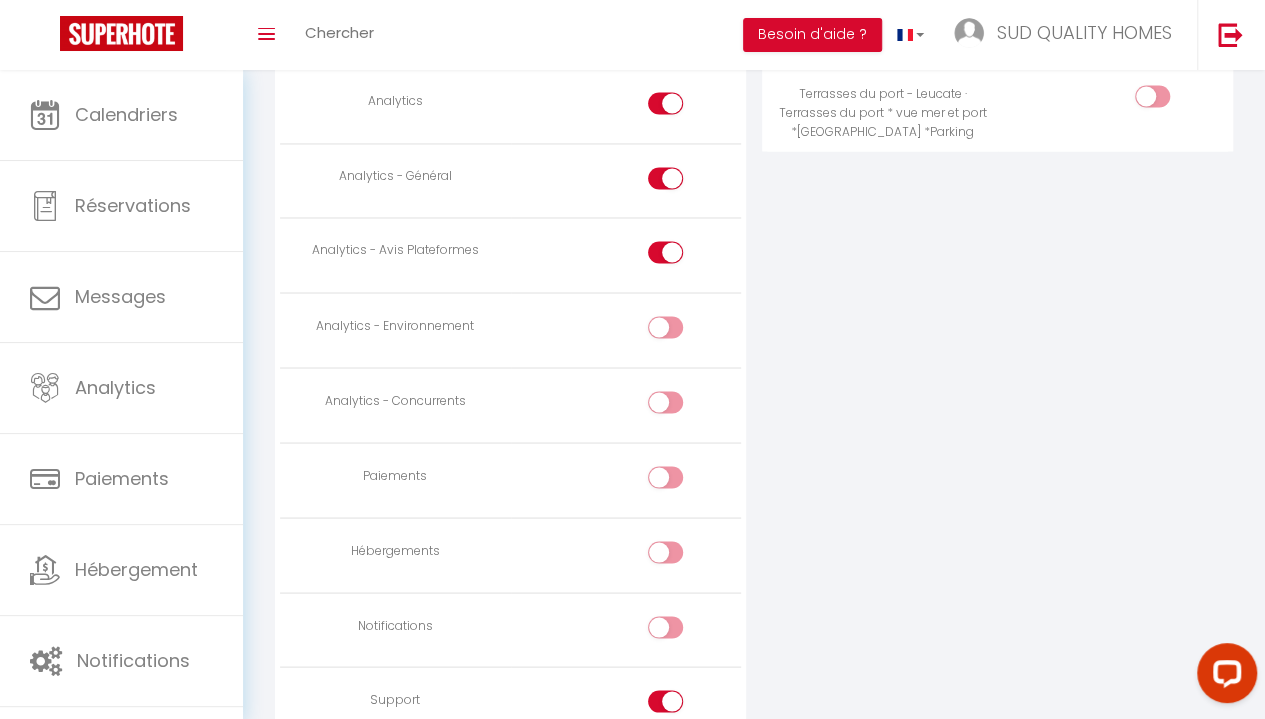 click at bounding box center (665, 701) 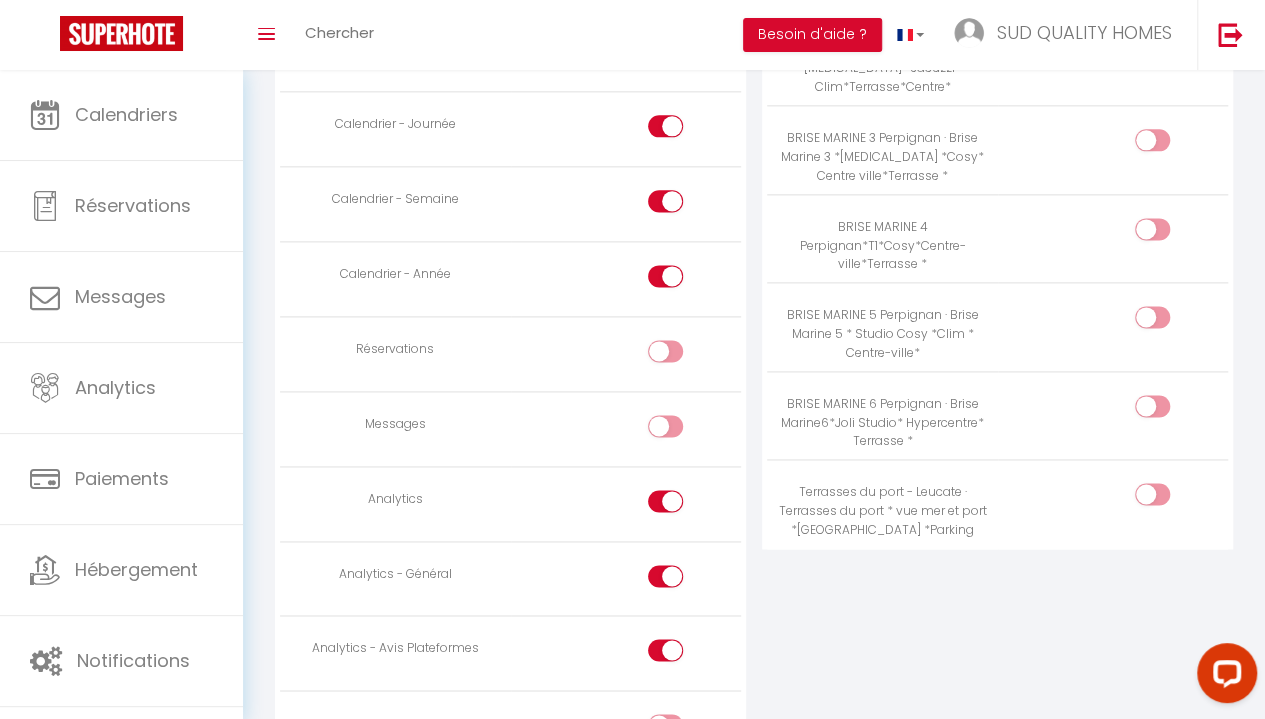 scroll, scrollTop: 1218, scrollLeft: 0, axis: vertical 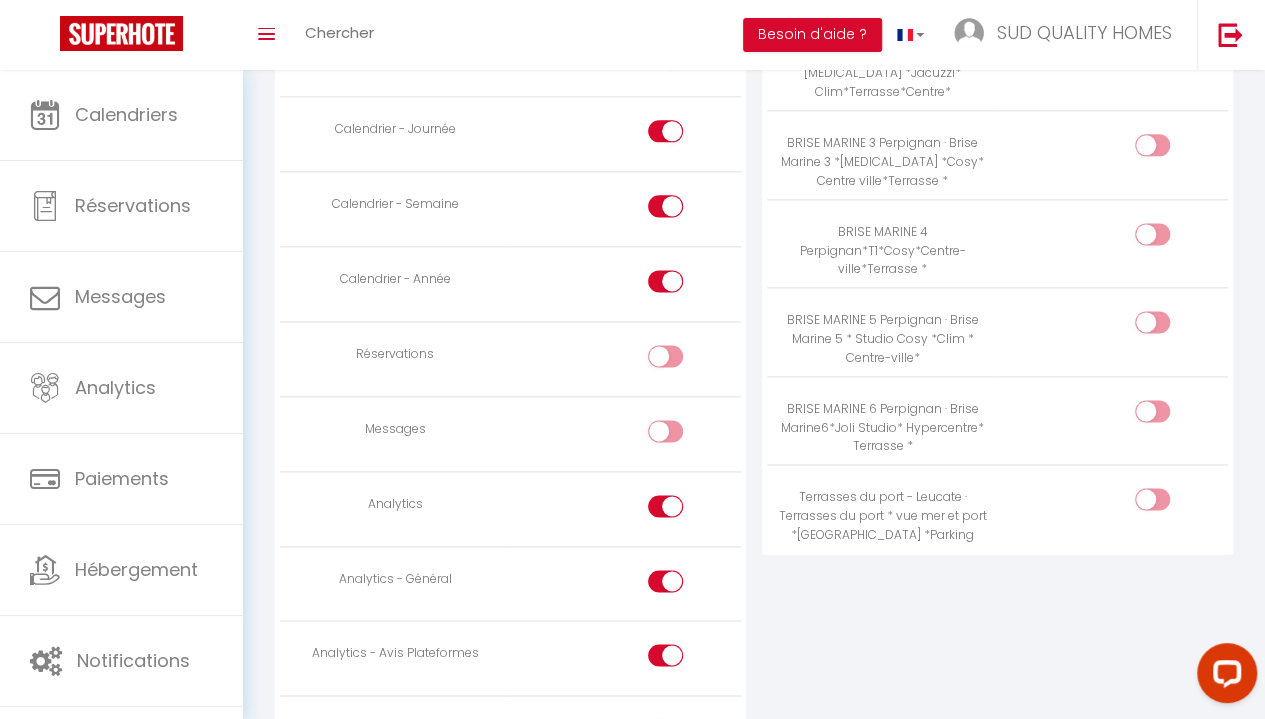 click at bounding box center (1169, 503) 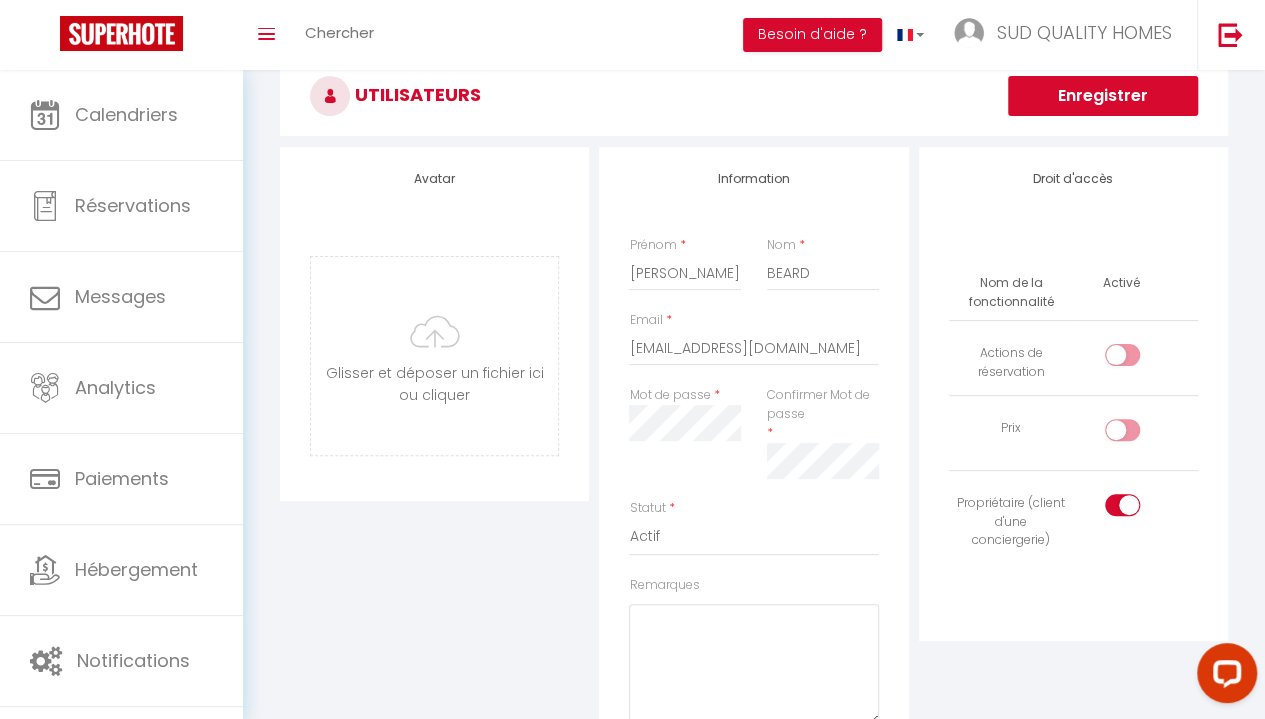scroll, scrollTop: 0, scrollLeft: 0, axis: both 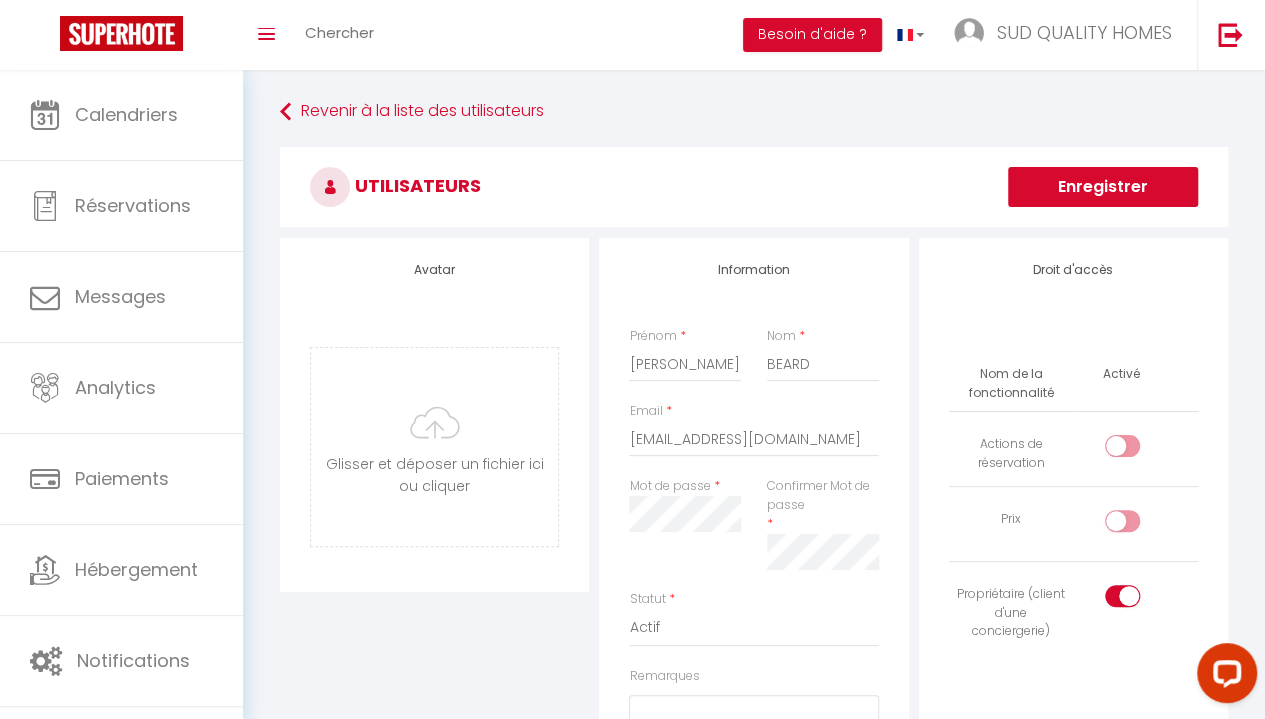 click on "Enregistrer" at bounding box center [1103, 187] 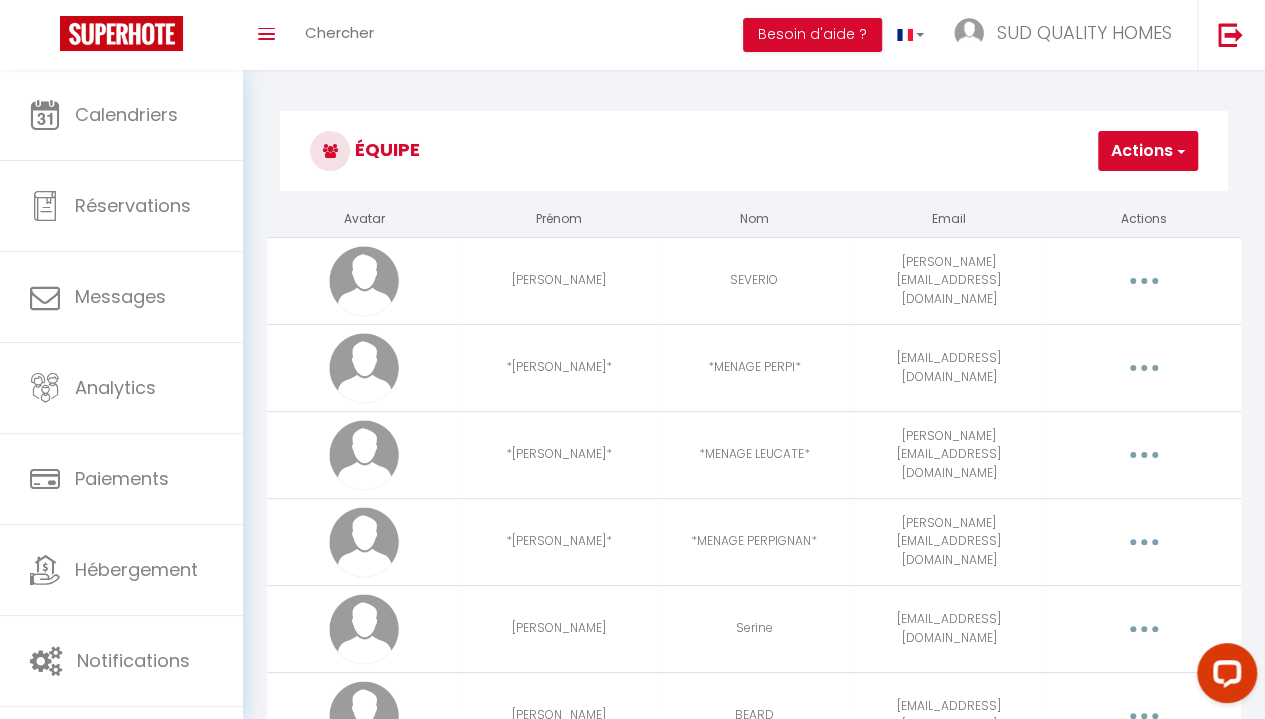 scroll, scrollTop: 102, scrollLeft: 0, axis: vertical 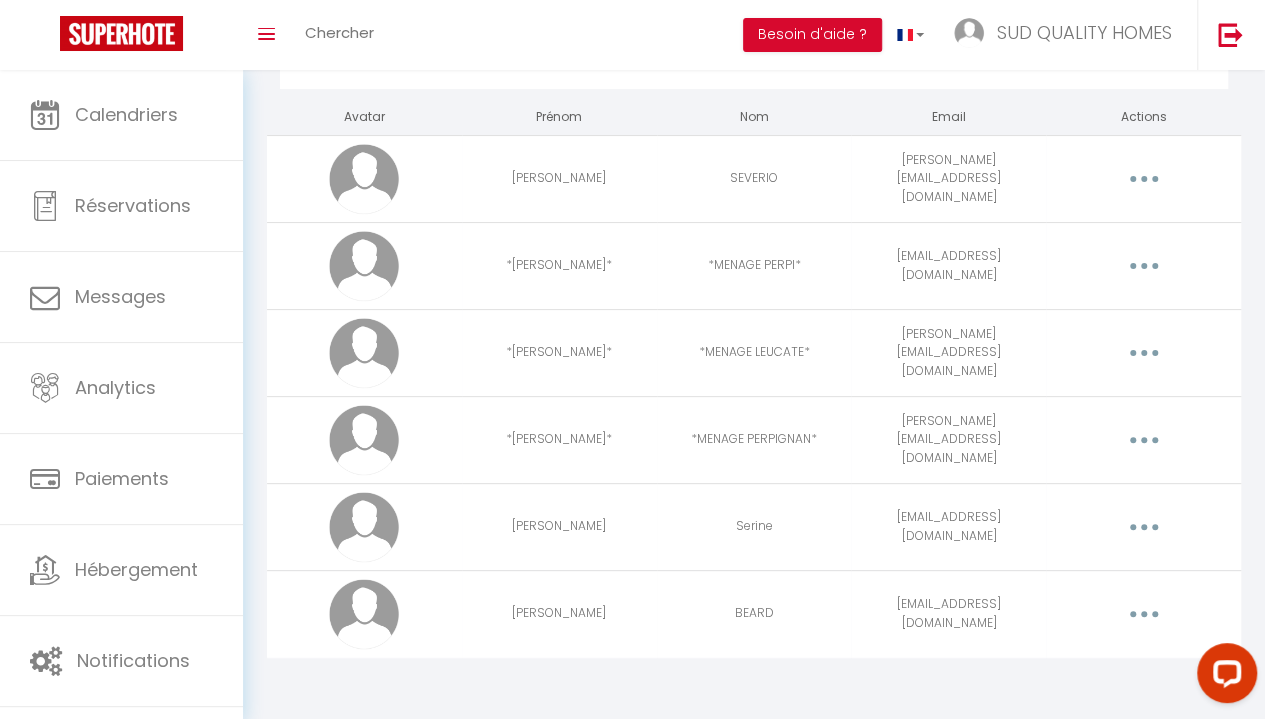click at bounding box center (1143, 614) 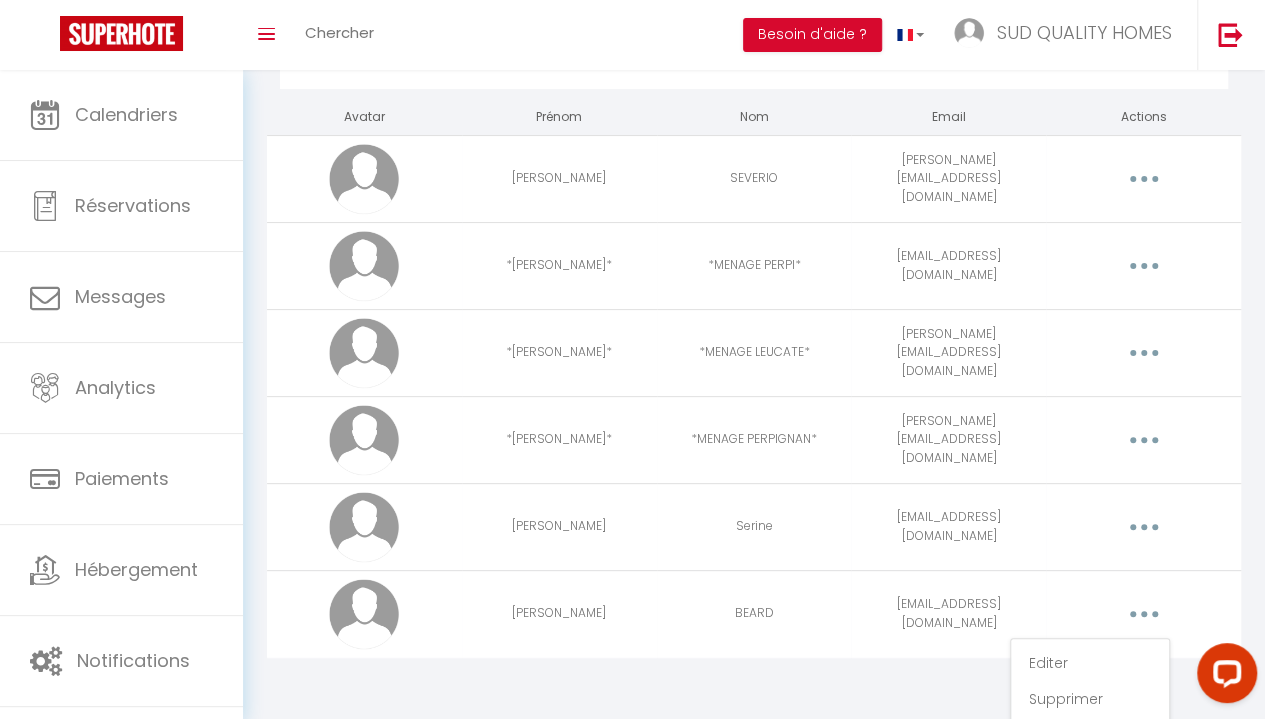 click on "Editer   Supprimer" at bounding box center (1143, 614) 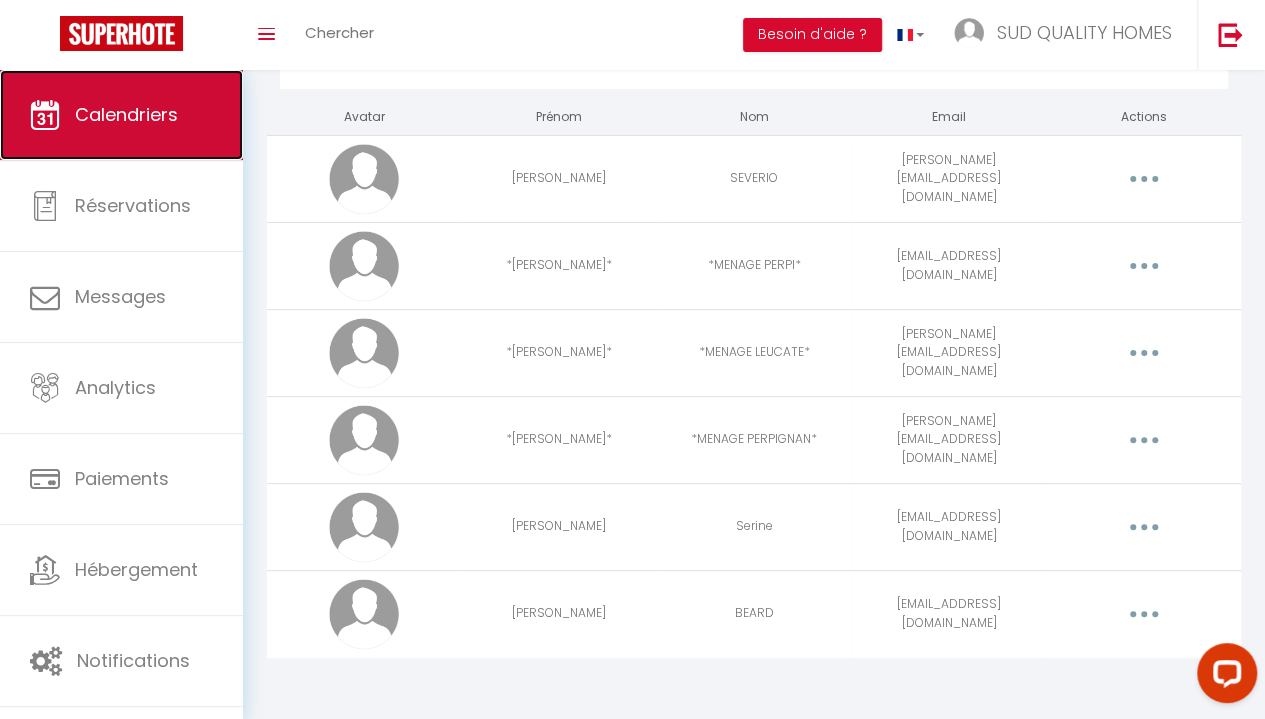click on "Calendriers" at bounding box center [121, 115] 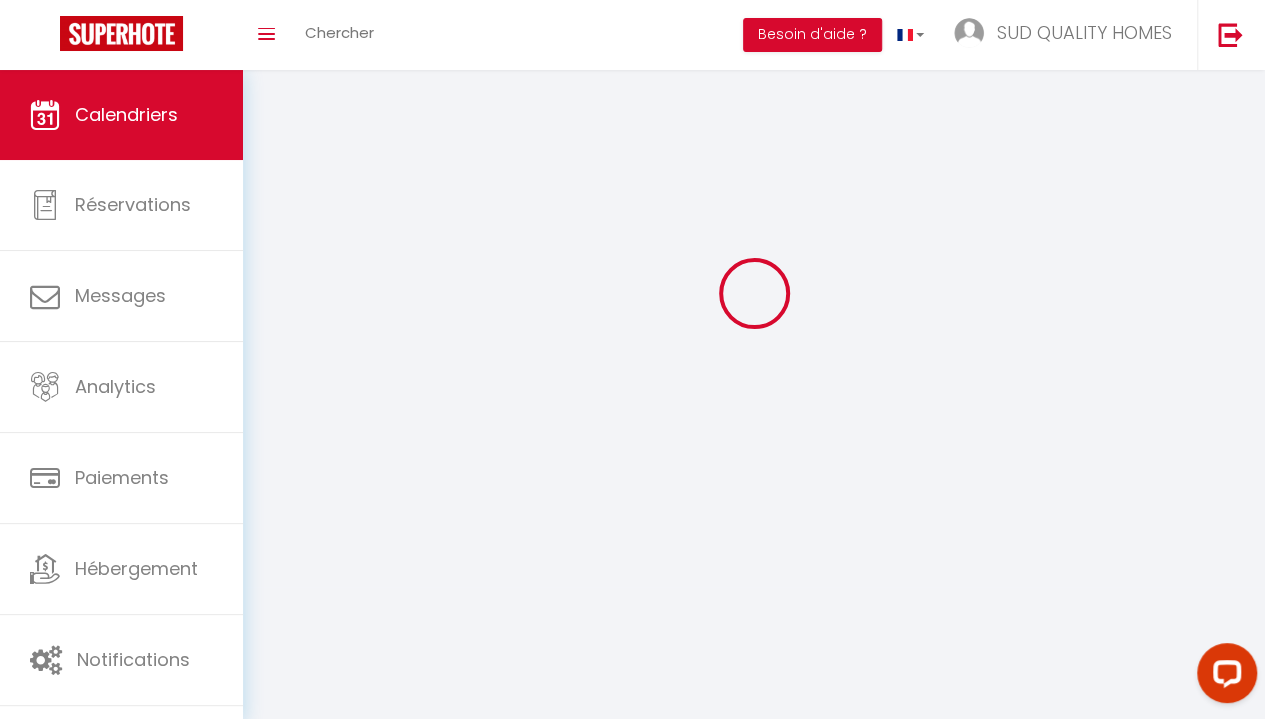 scroll, scrollTop: 0, scrollLeft: 0, axis: both 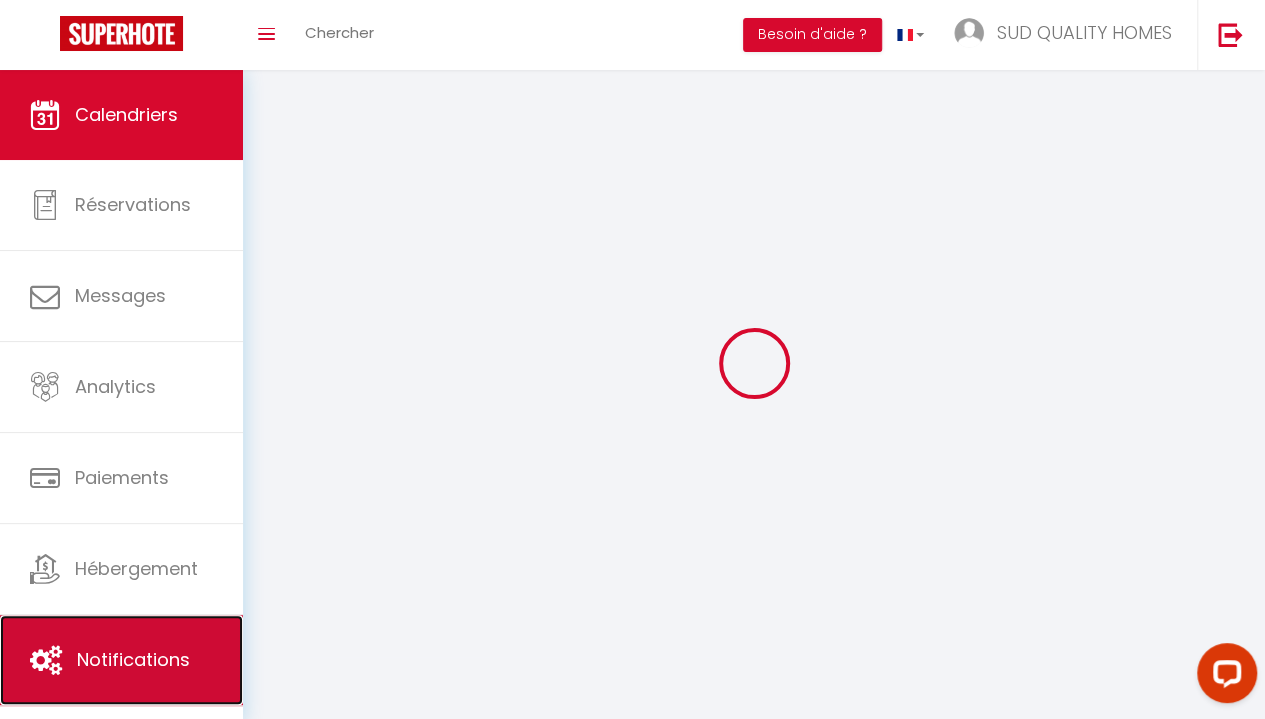 click on "Notifications" at bounding box center (121, 660) 